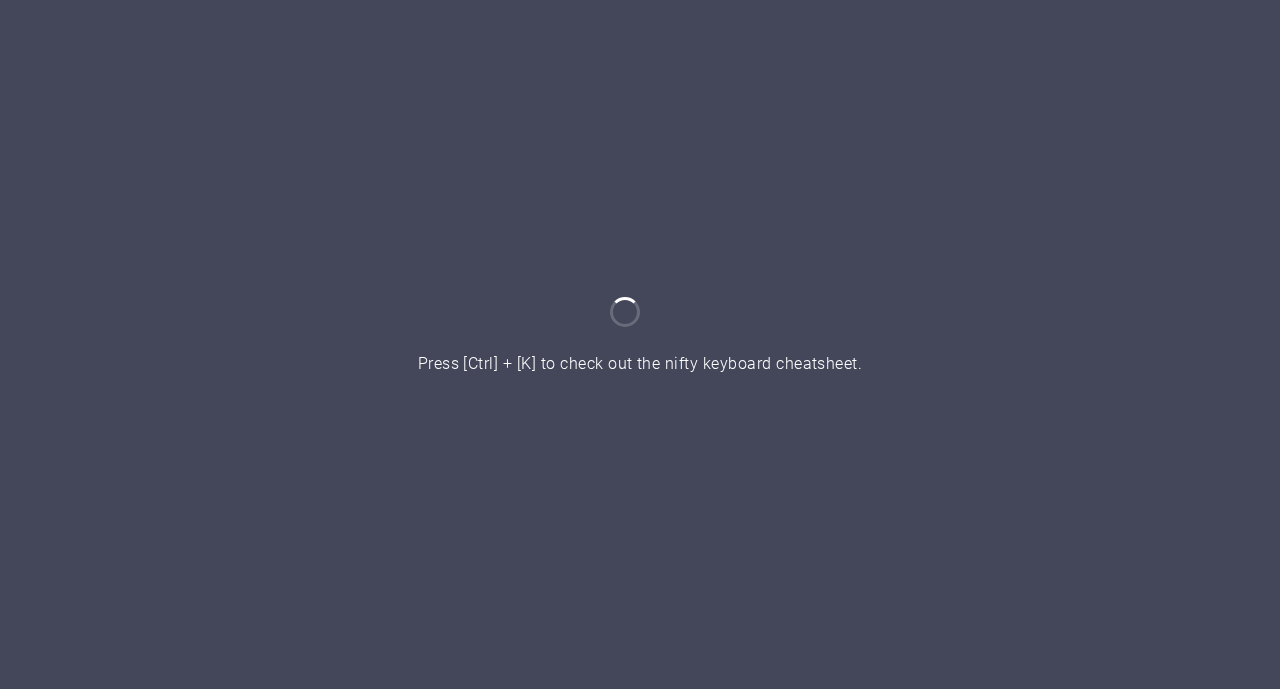 scroll, scrollTop: 0, scrollLeft: 0, axis: both 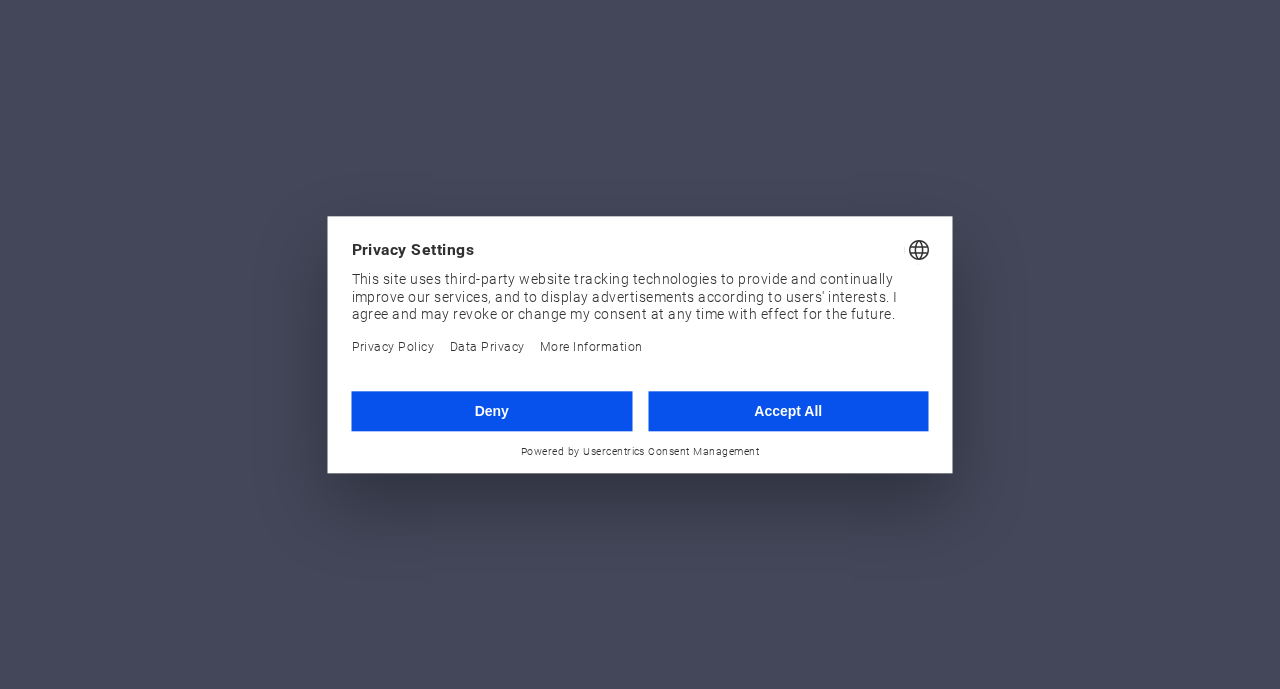 click on "Accept All" at bounding box center (788, 411) 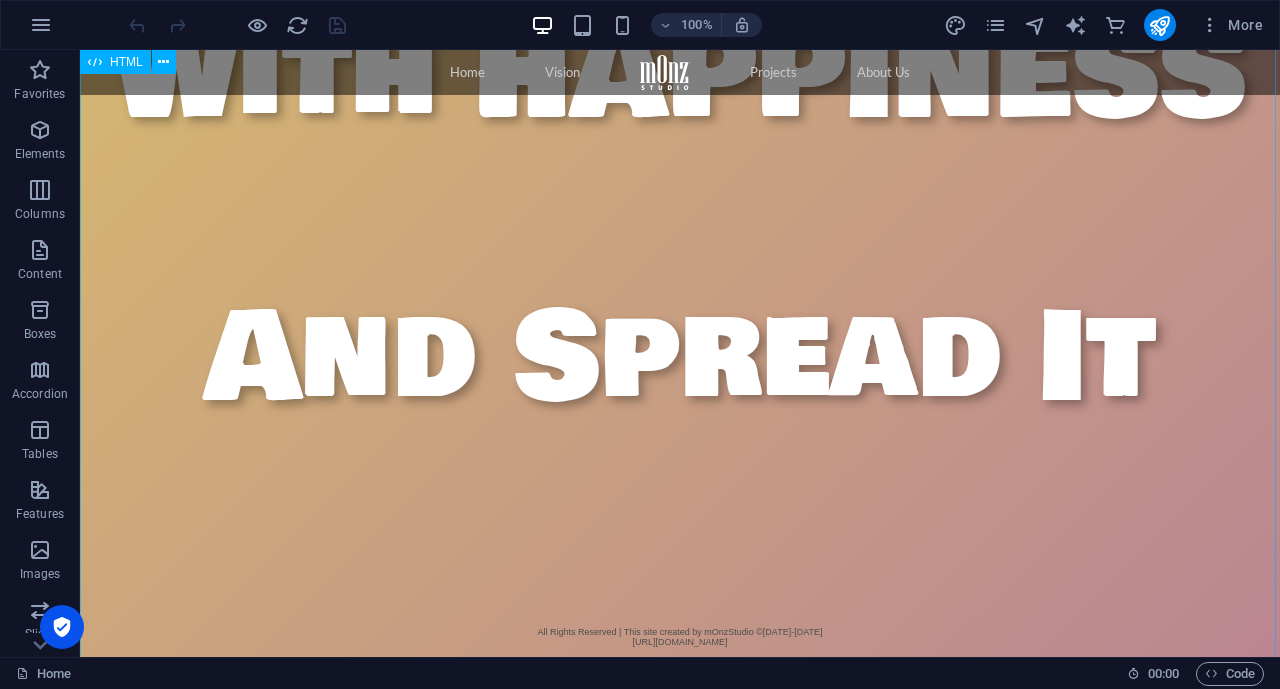 scroll, scrollTop: 2455, scrollLeft: 0, axis: vertical 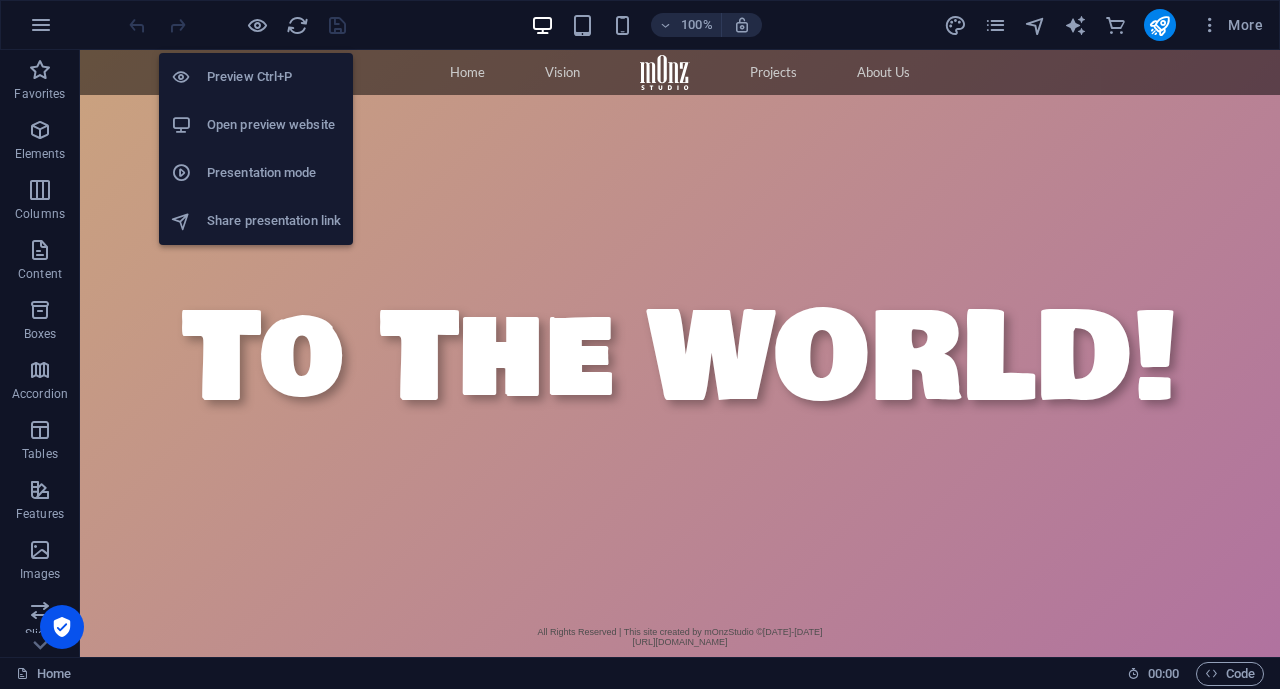 click on "Open preview website" at bounding box center [274, 125] 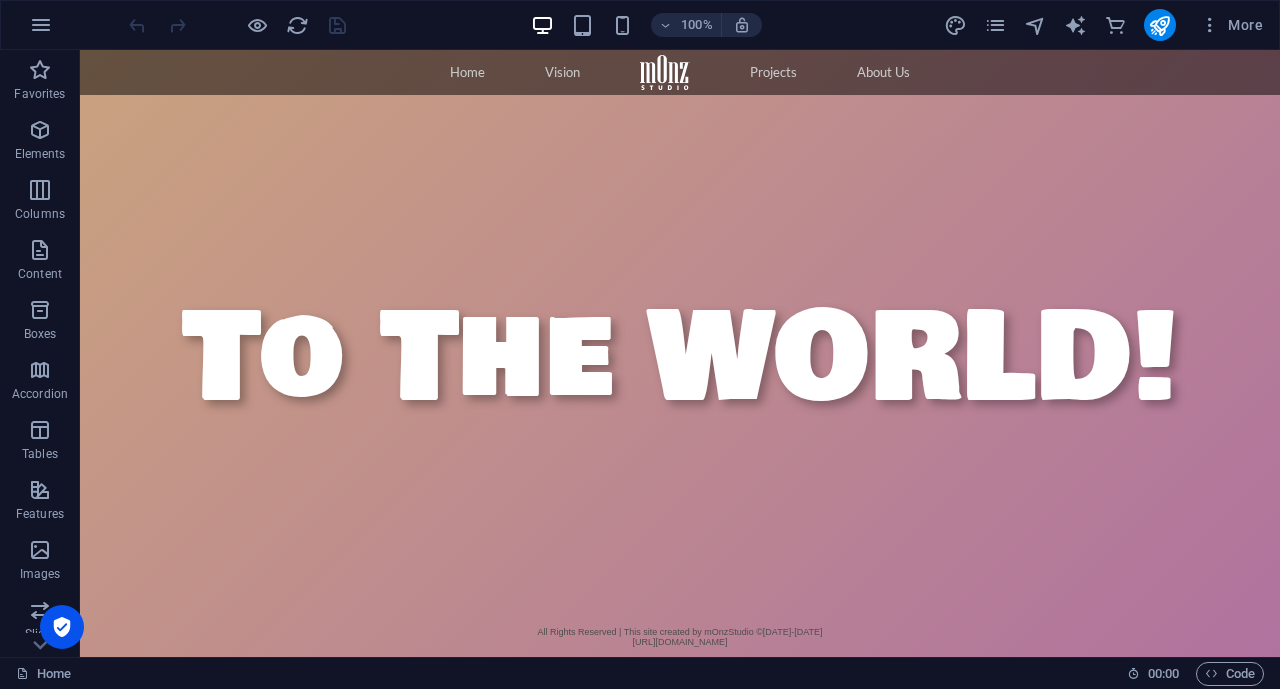 click on "Projects" at bounding box center (773, 72) 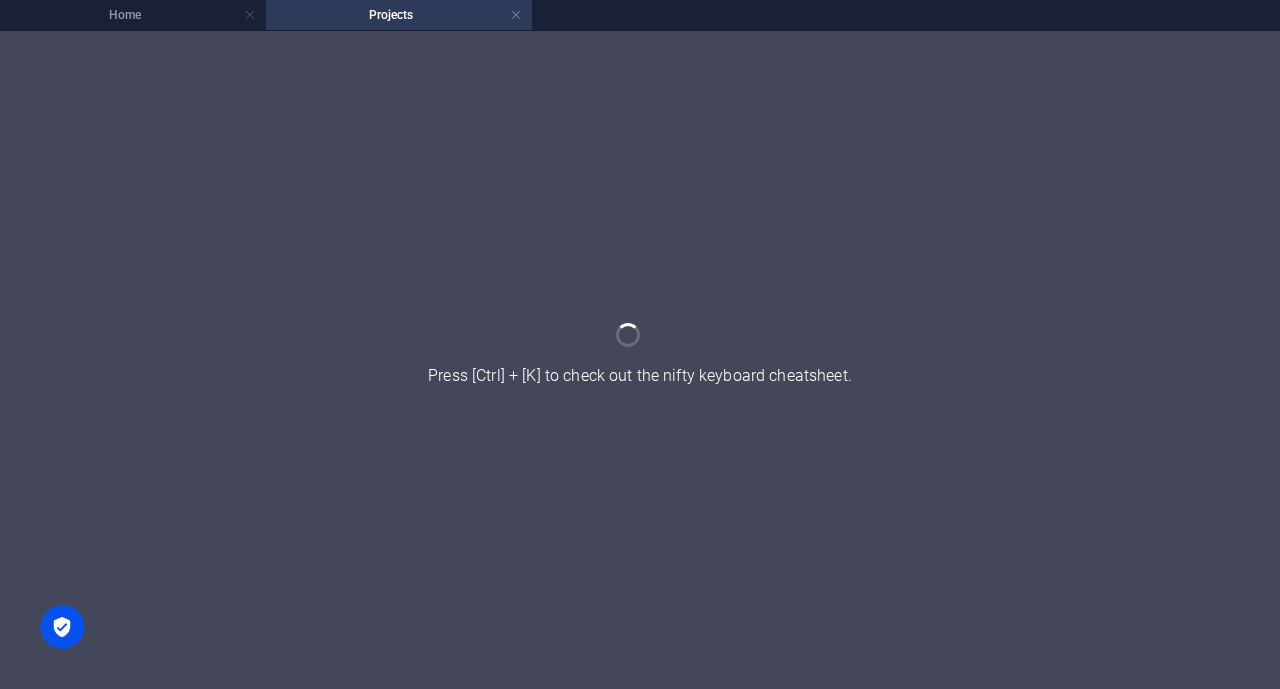 scroll, scrollTop: 2659, scrollLeft: 0, axis: vertical 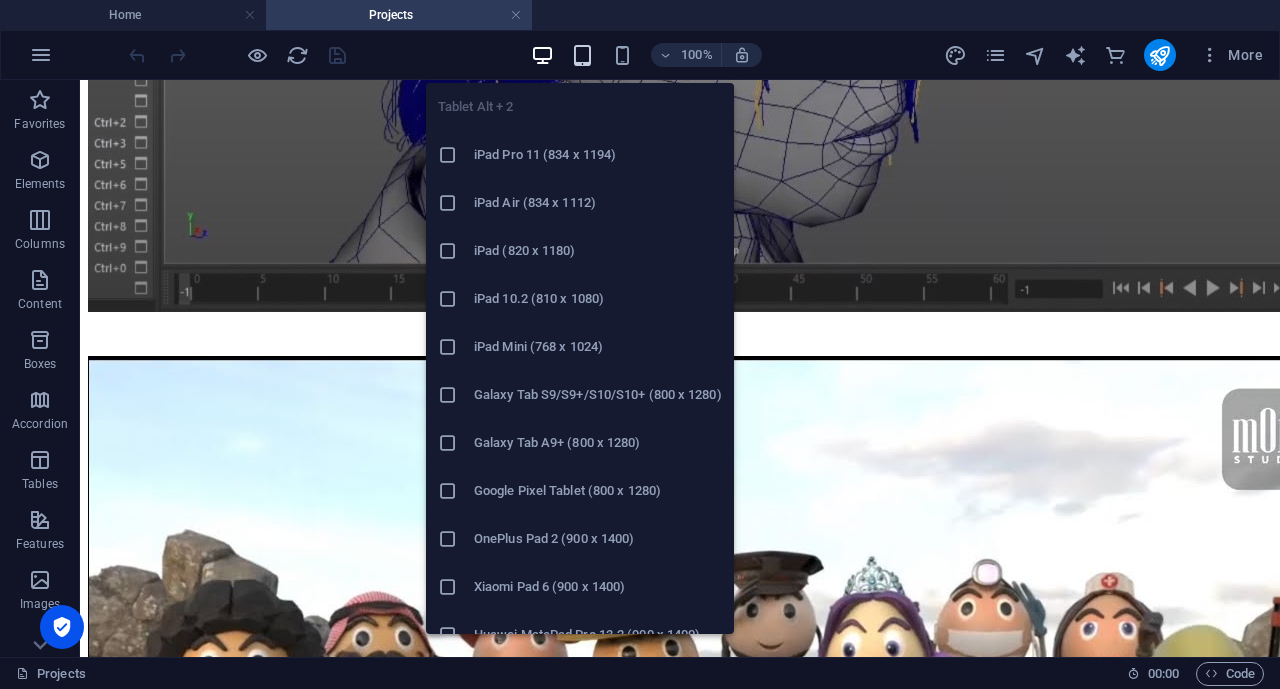 click at bounding box center [582, 55] 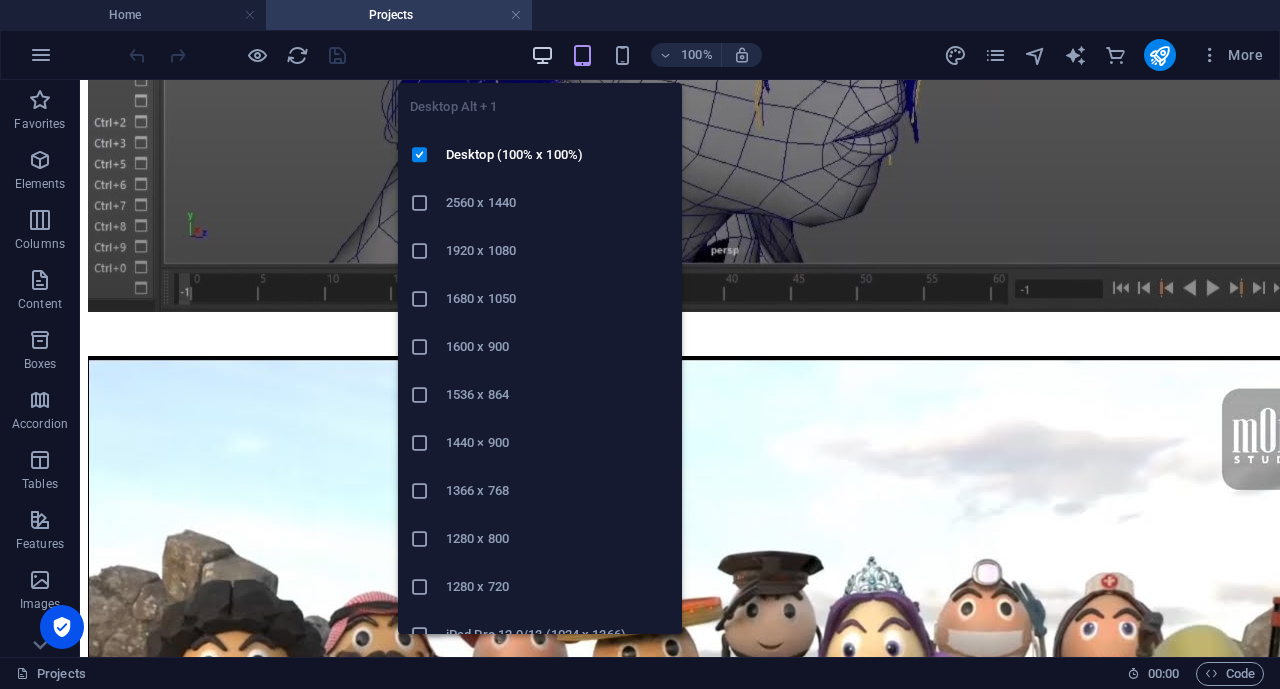 click at bounding box center [542, 55] 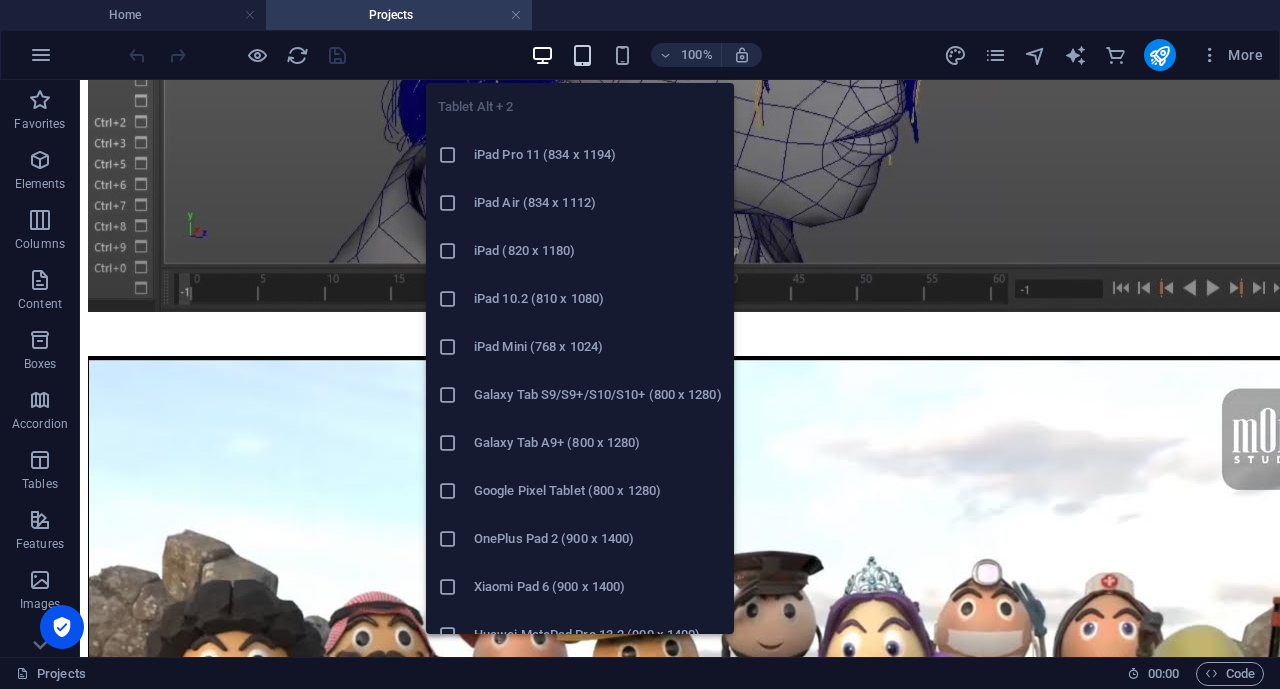 click at bounding box center (582, 55) 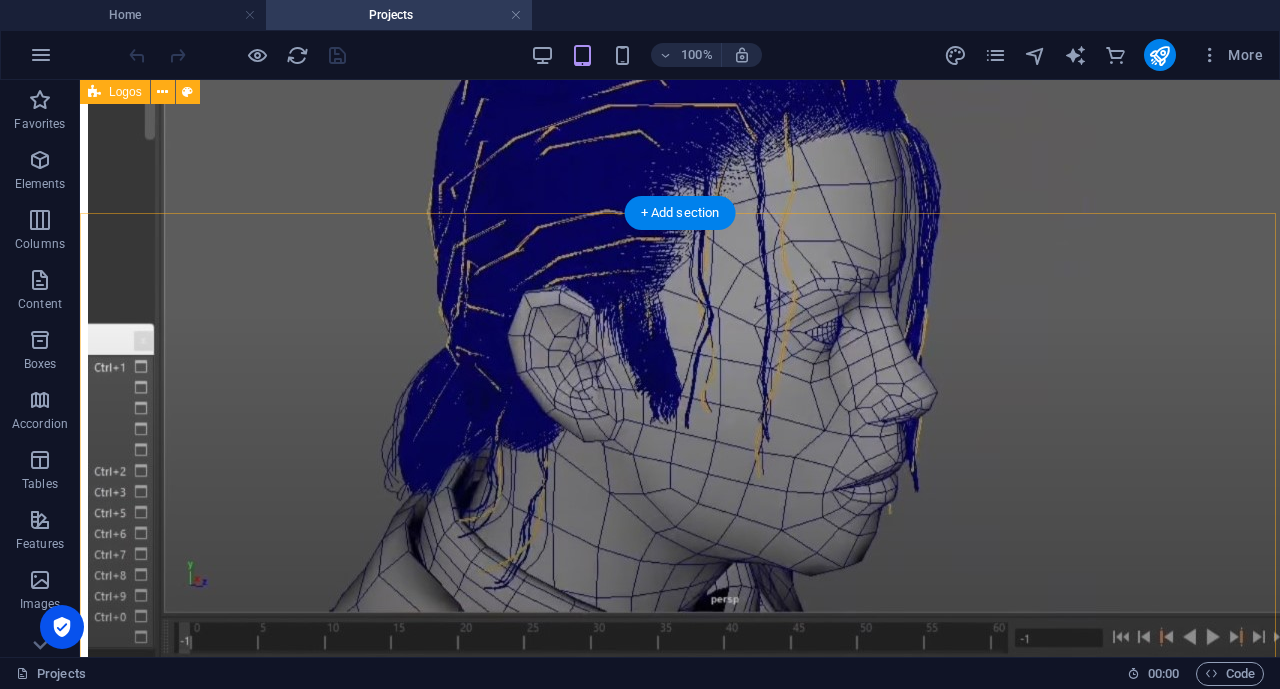 scroll, scrollTop: 5544, scrollLeft: 0, axis: vertical 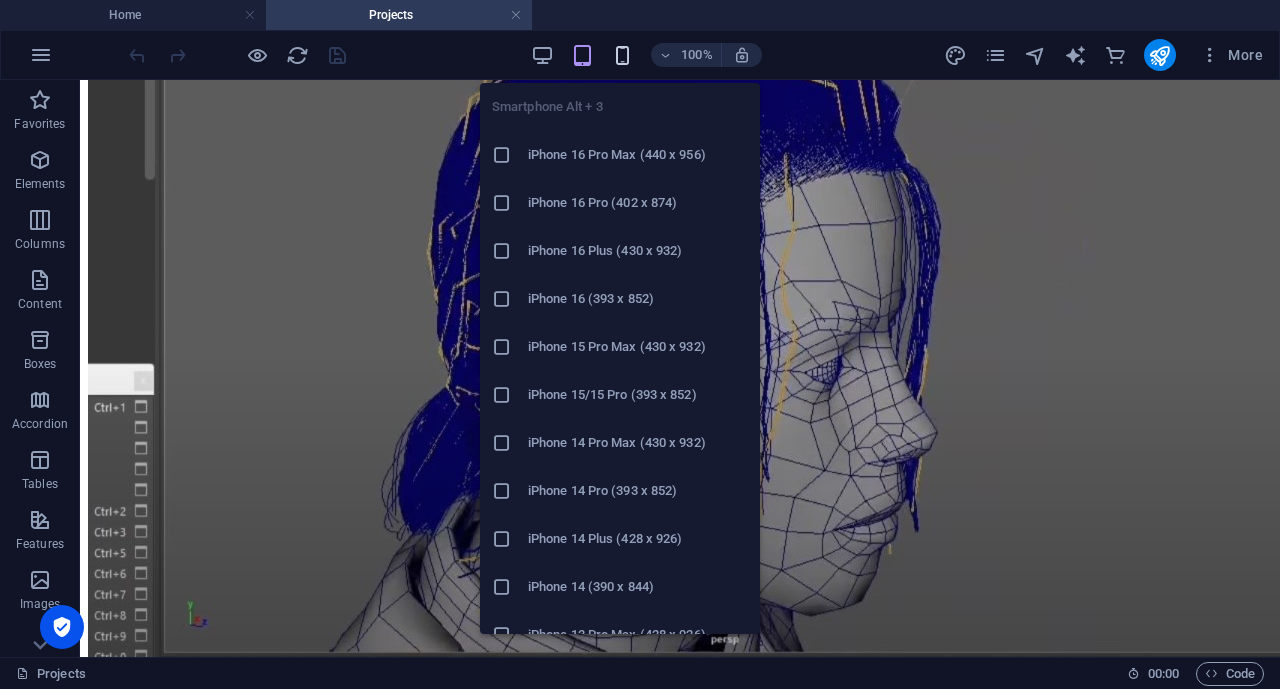 click at bounding box center (622, 55) 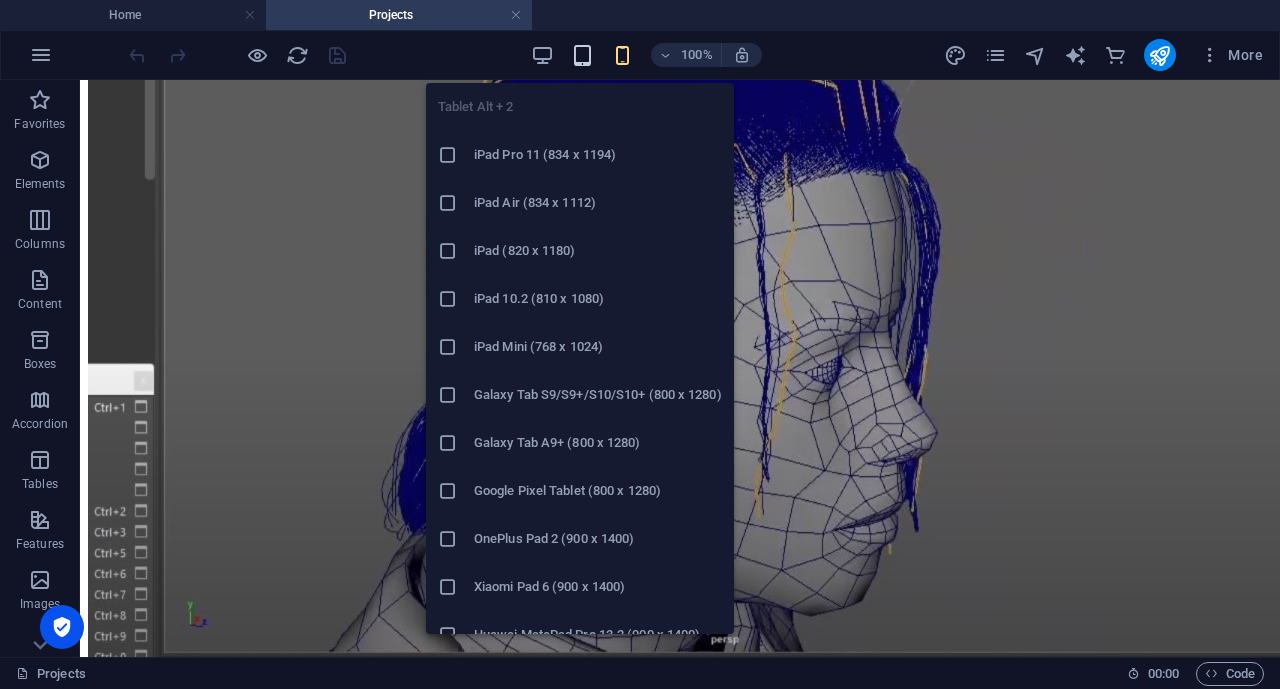 click at bounding box center (582, 55) 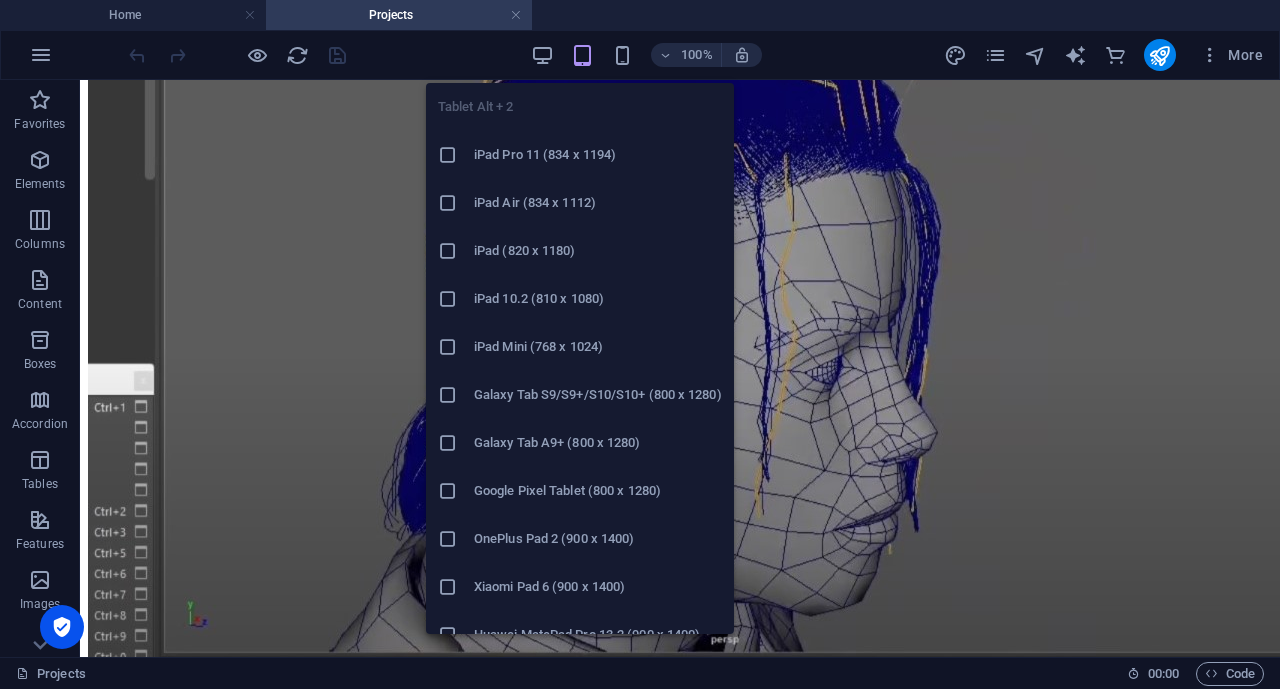 scroll, scrollTop: 0, scrollLeft: 0, axis: both 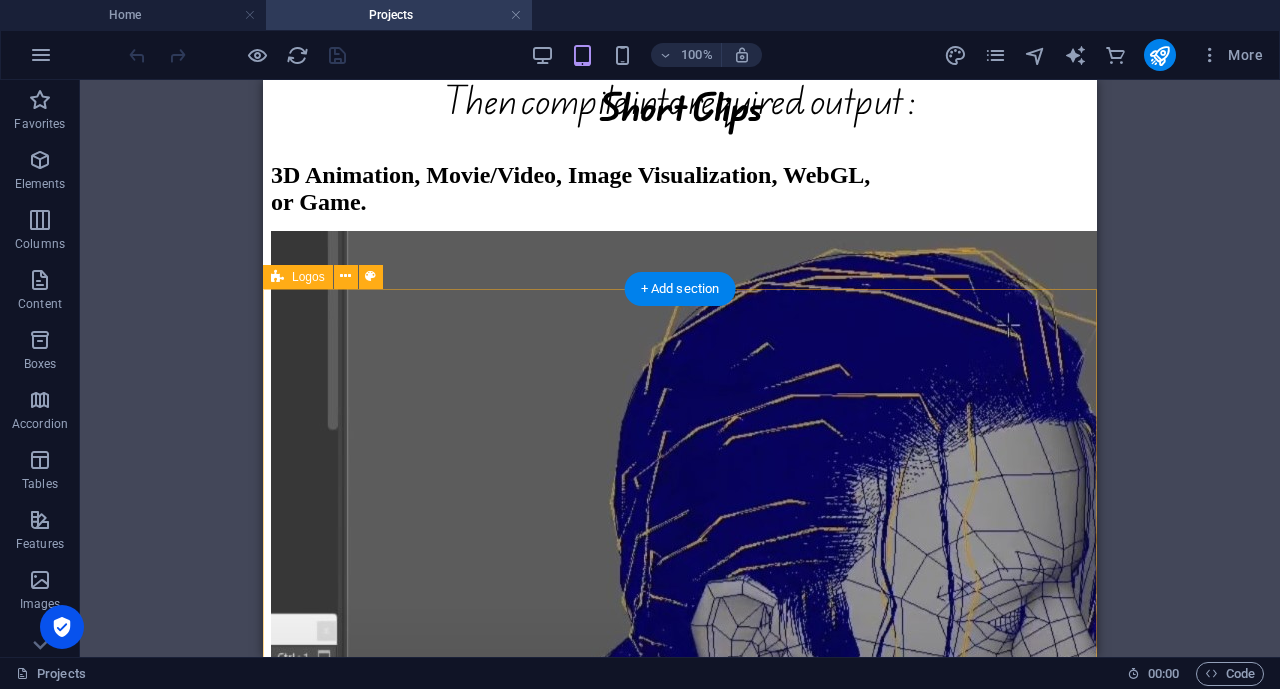 click on "Journey" at bounding box center (680, 8028) 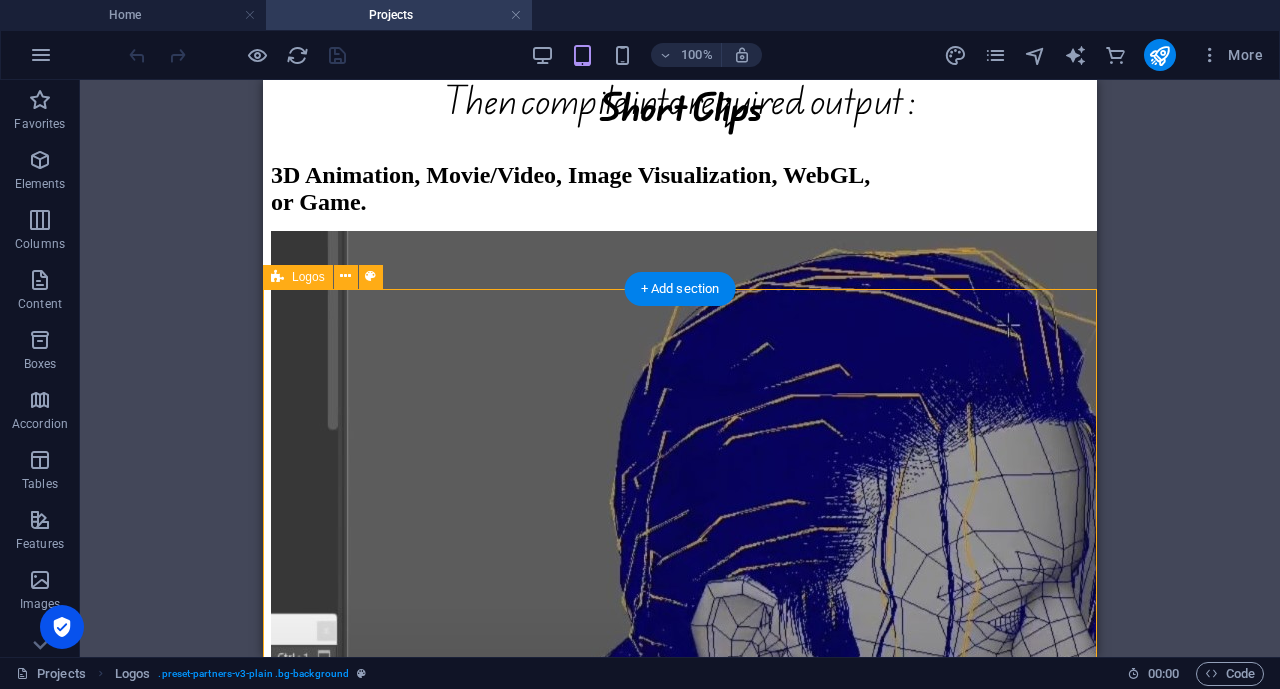 click on "Journey" at bounding box center (680, 8028) 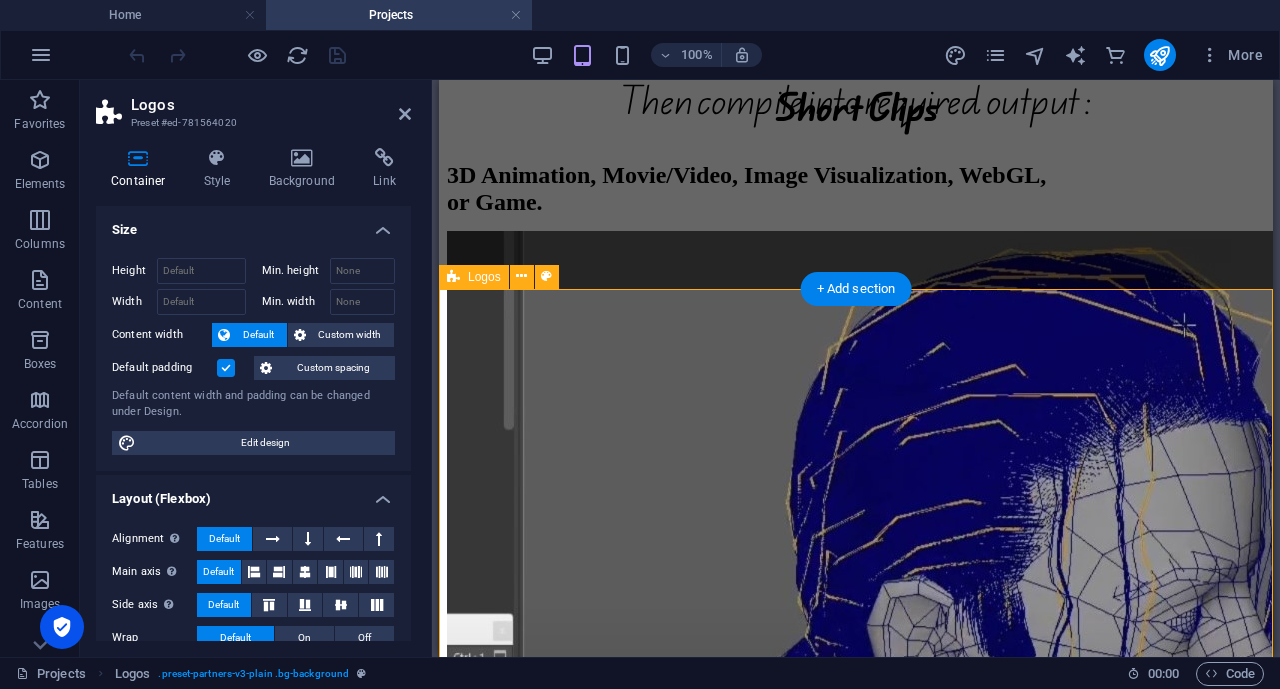 select on "rem" 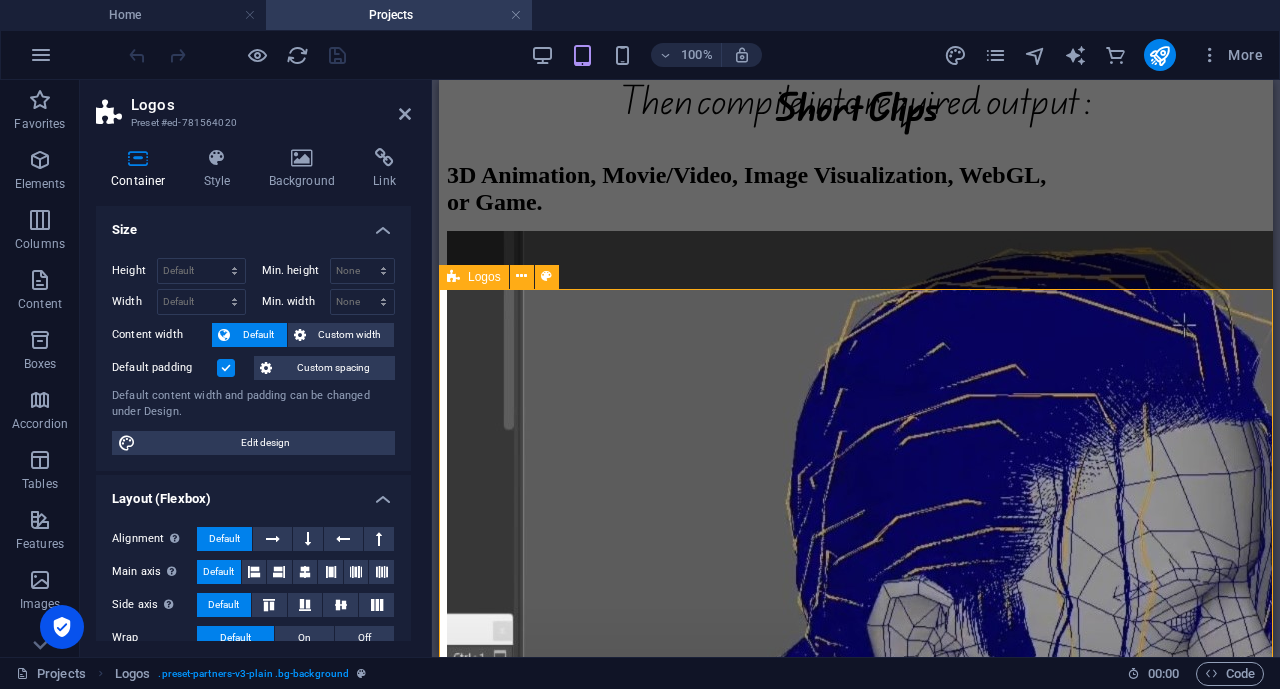 scroll, scrollTop: 5370, scrollLeft: 0, axis: vertical 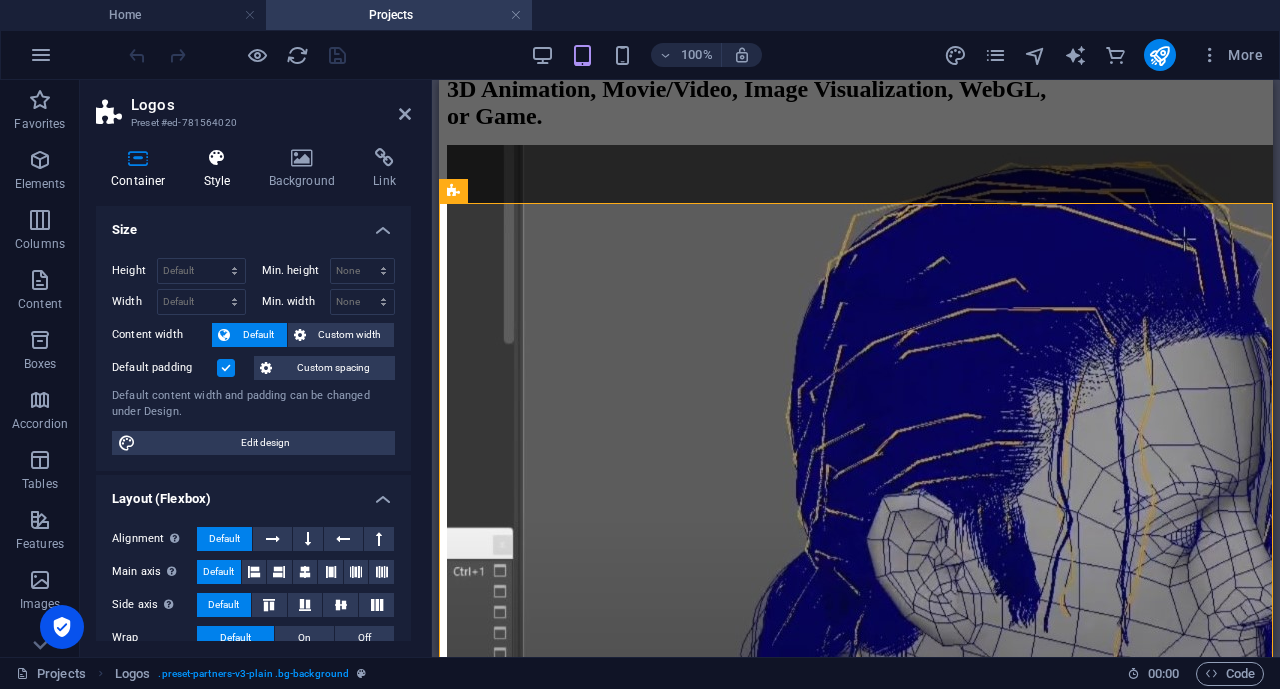 click at bounding box center (217, 158) 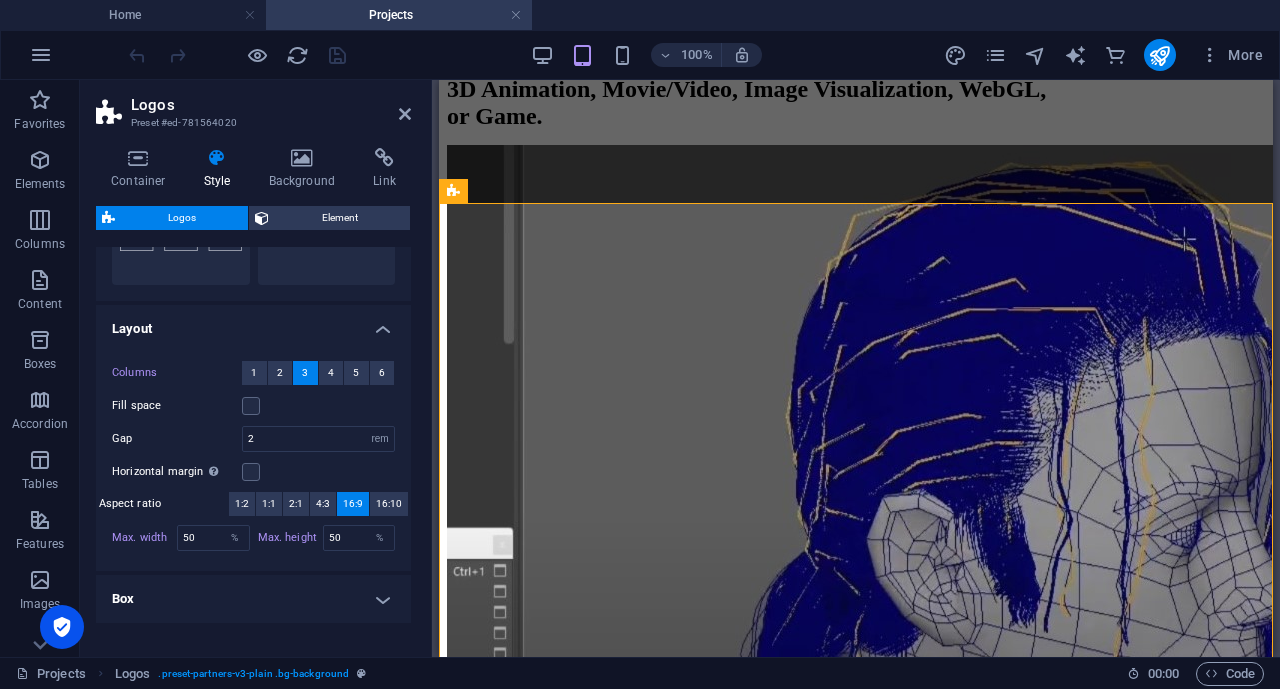 scroll, scrollTop: 285, scrollLeft: 0, axis: vertical 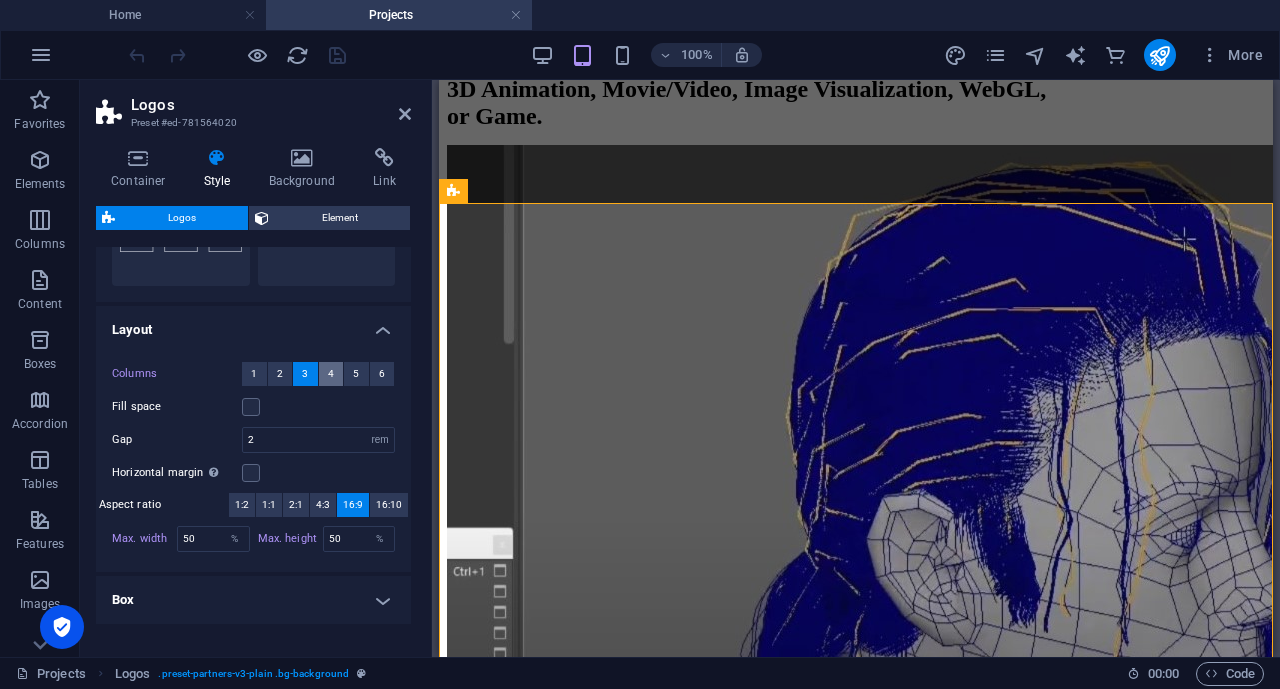 click on "4" at bounding box center [331, 374] 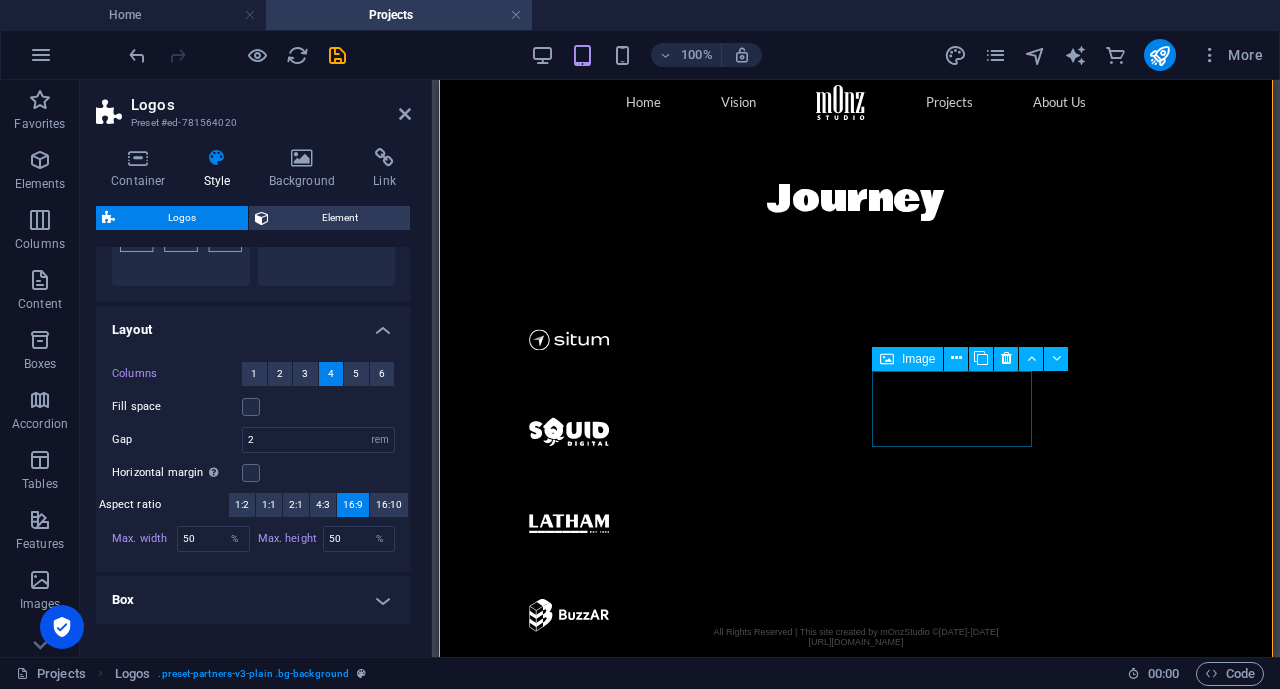 scroll, scrollTop: 5477, scrollLeft: 0, axis: vertical 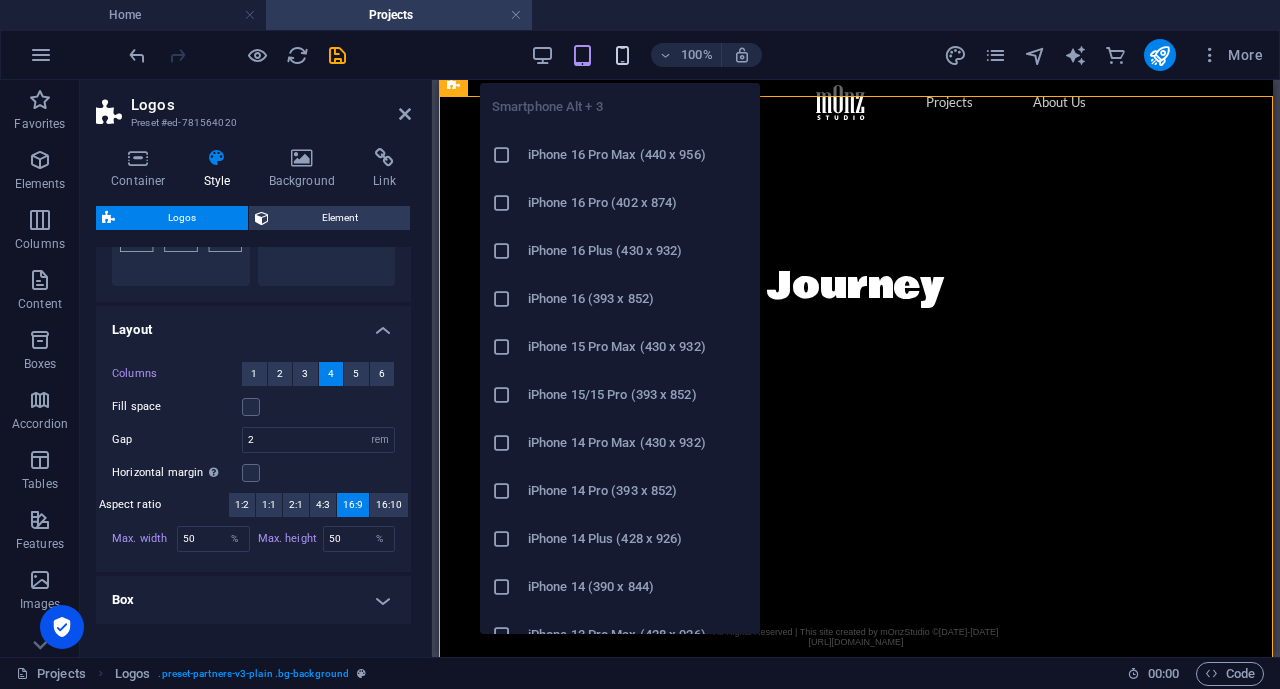 click at bounding box center [622, 55] 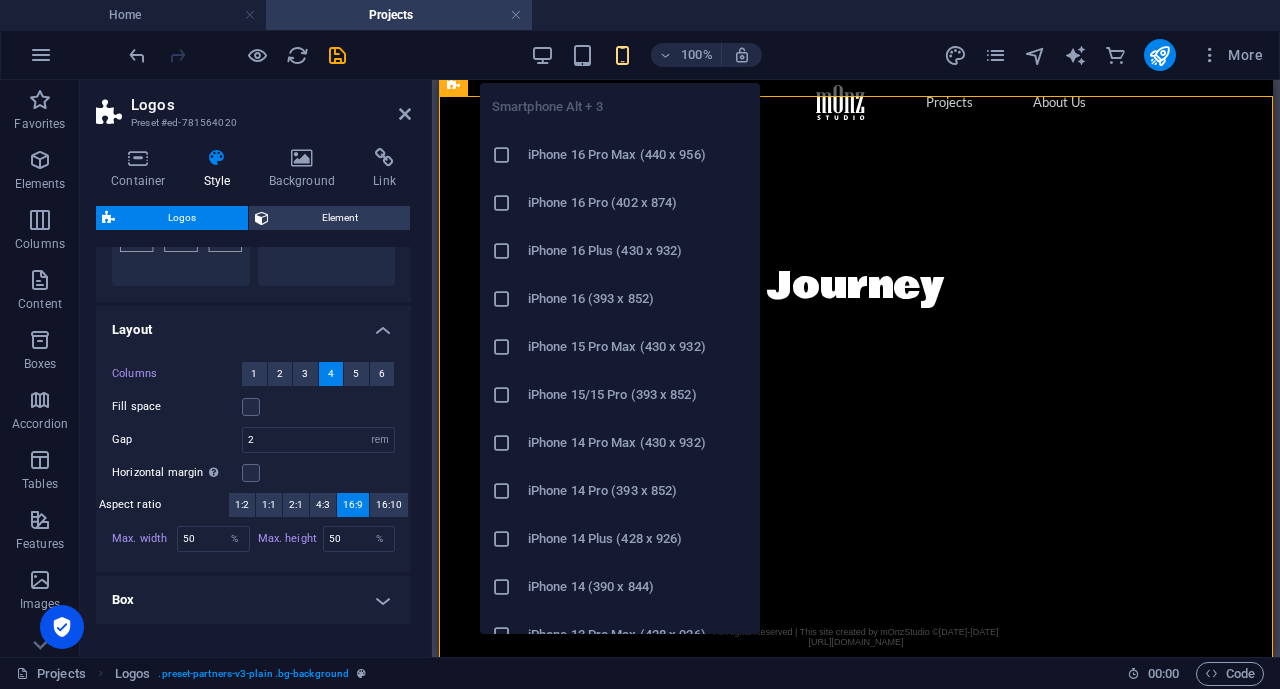 click at bounding box center [502, 155] 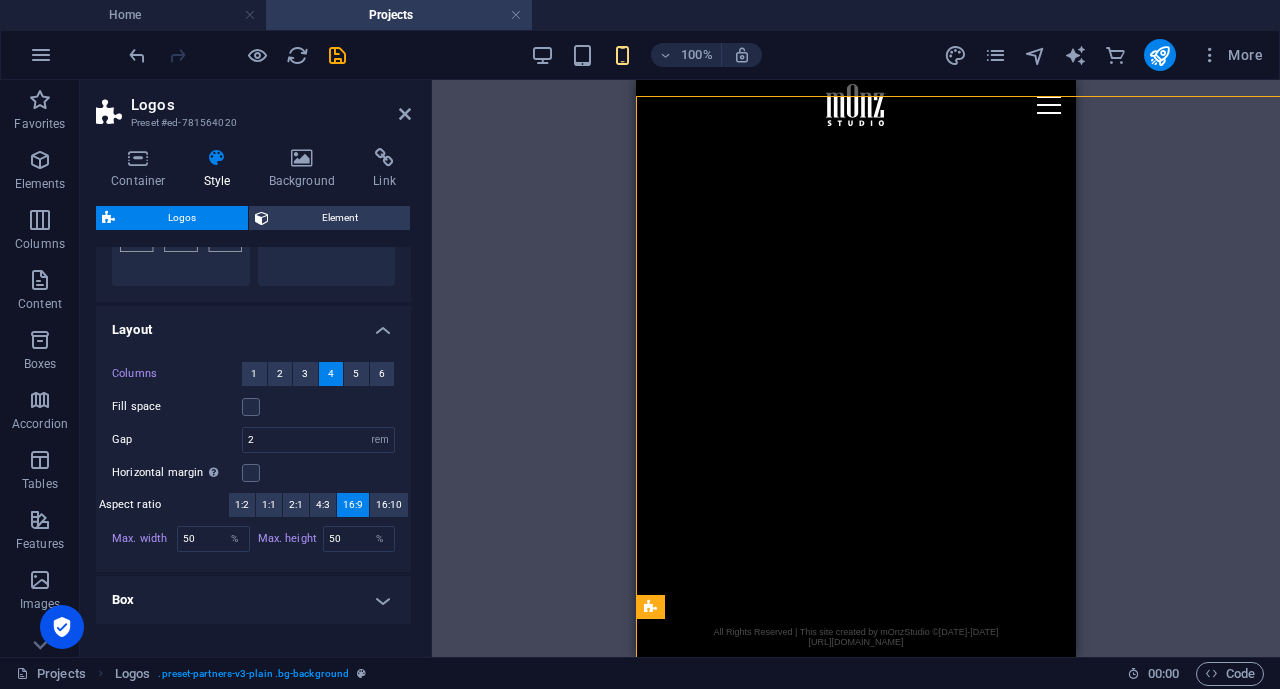 type on "70" 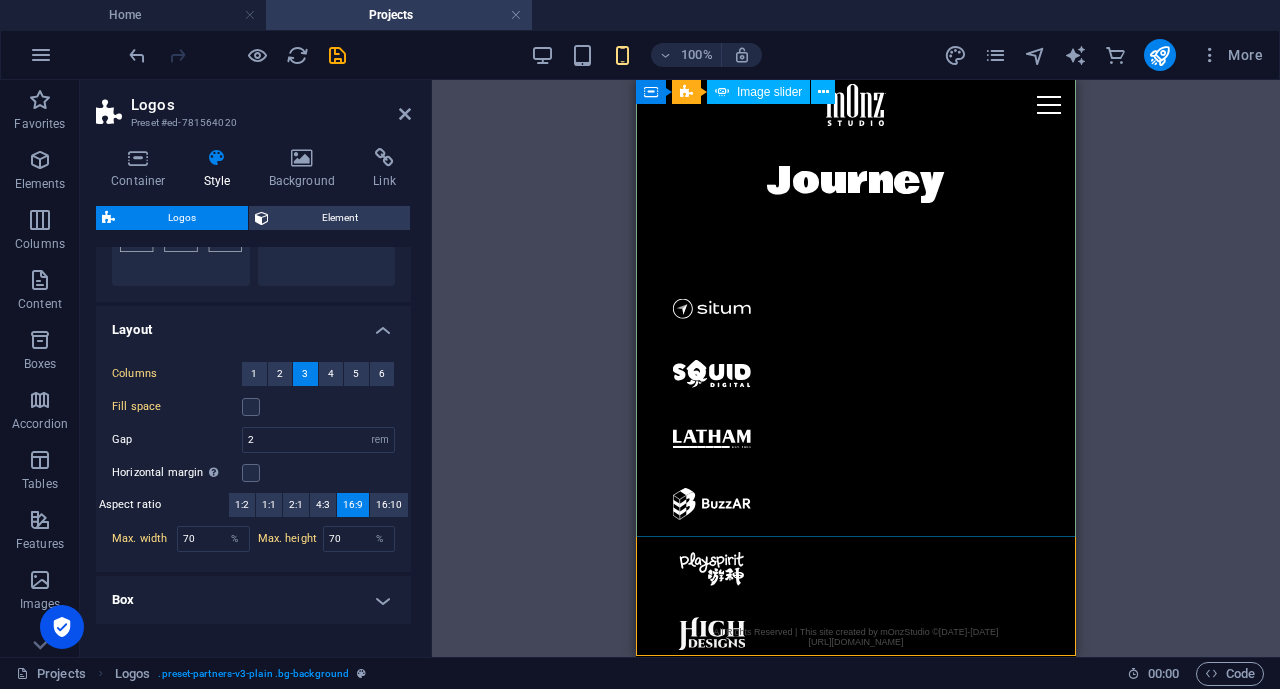 scroll, scrollTop: 6143, scrollLeft: 0, axis: vertical 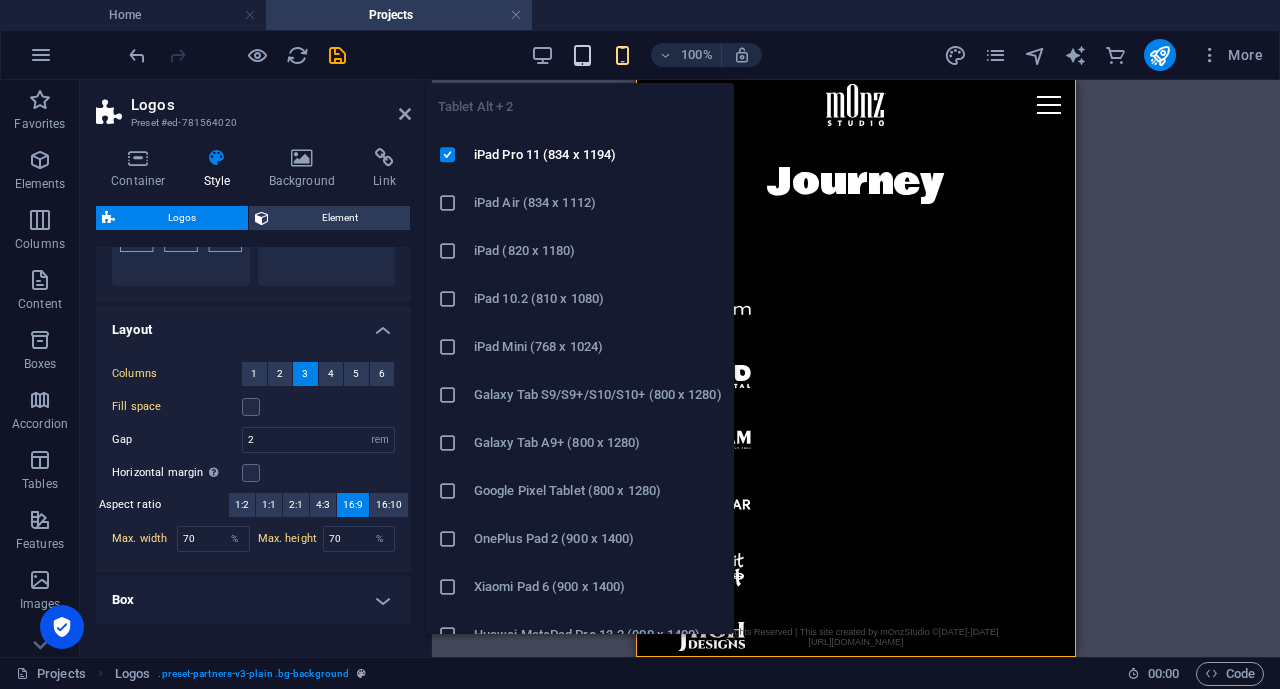 click at bounding box center (582, 55) 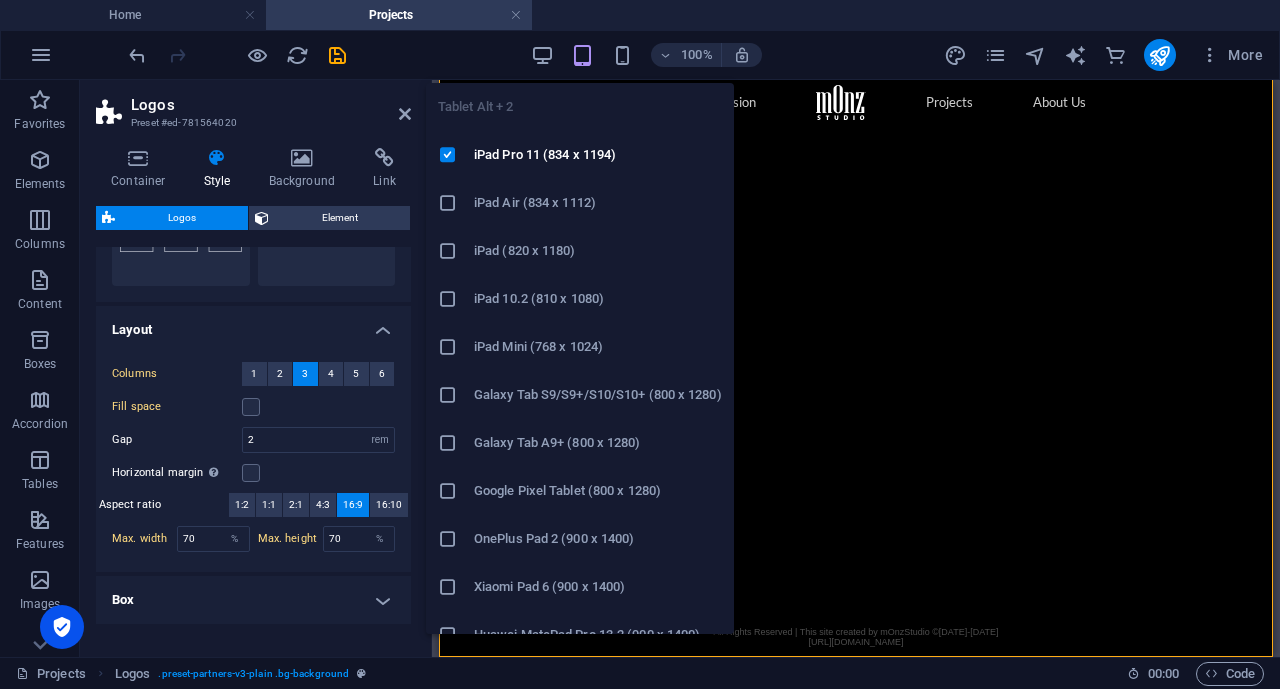 type on "50" 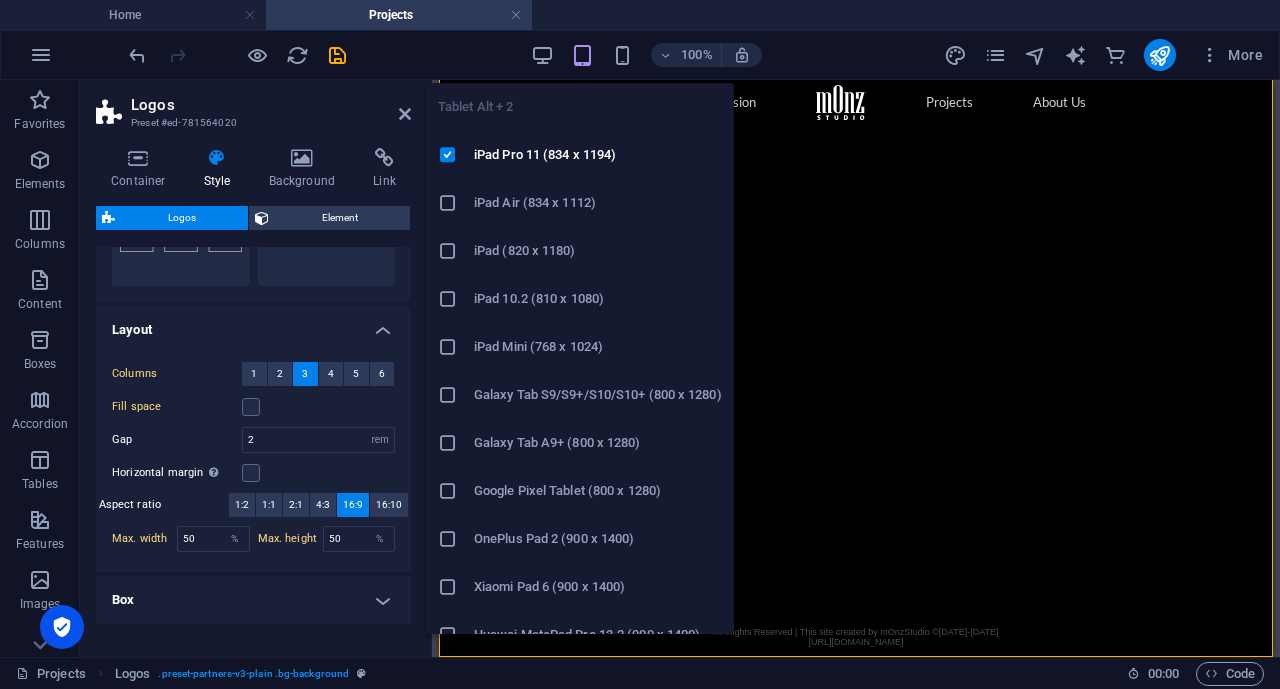 scroll, scrollTop: 5722, scrollLeft: 0, axis: vertical 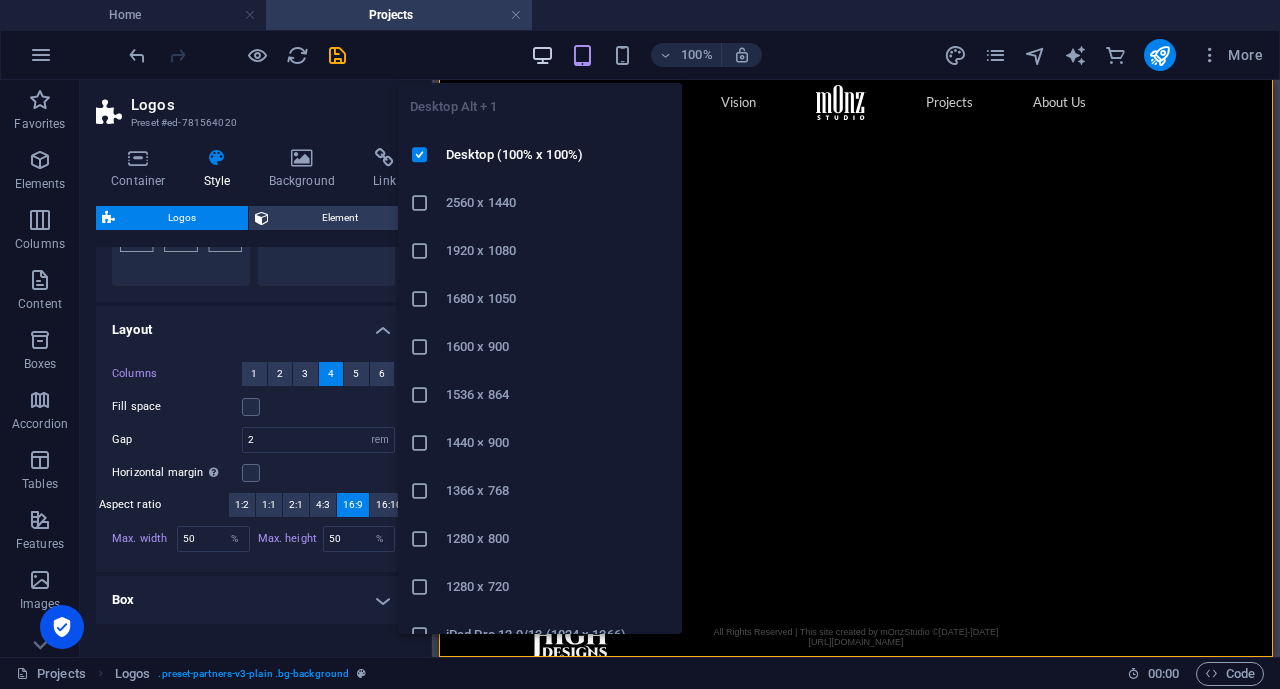 click at bounding box center [542, 55] 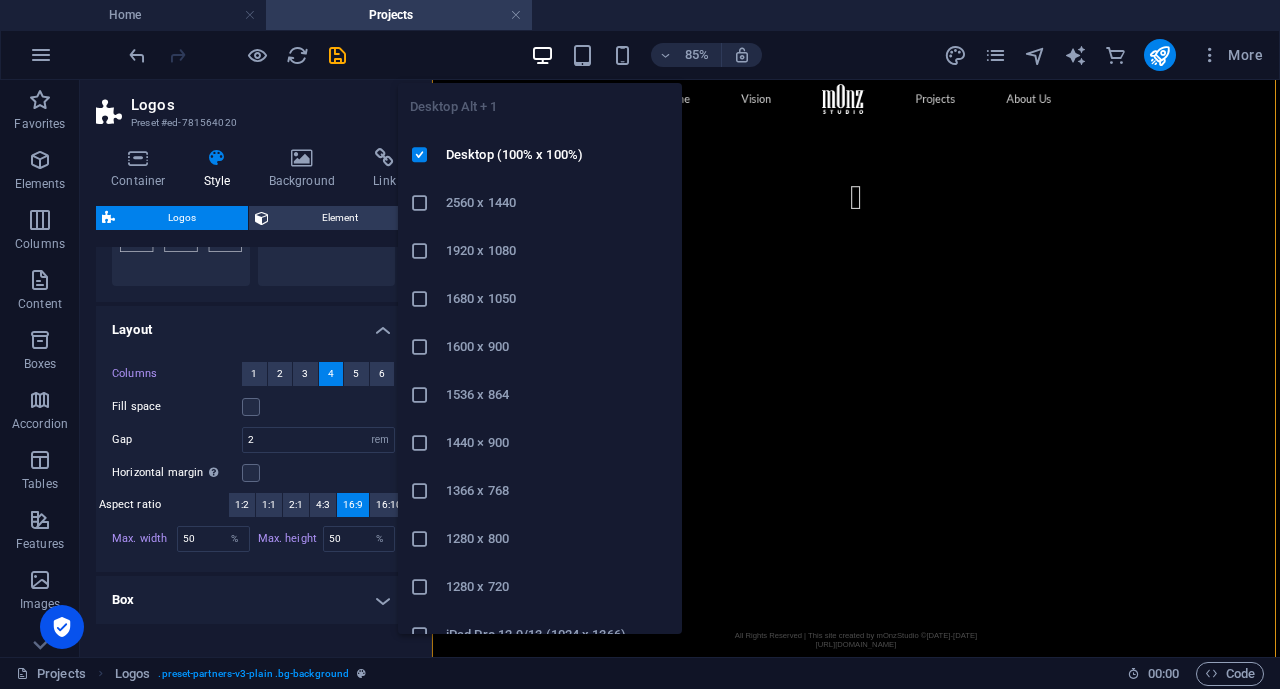 type on "90" 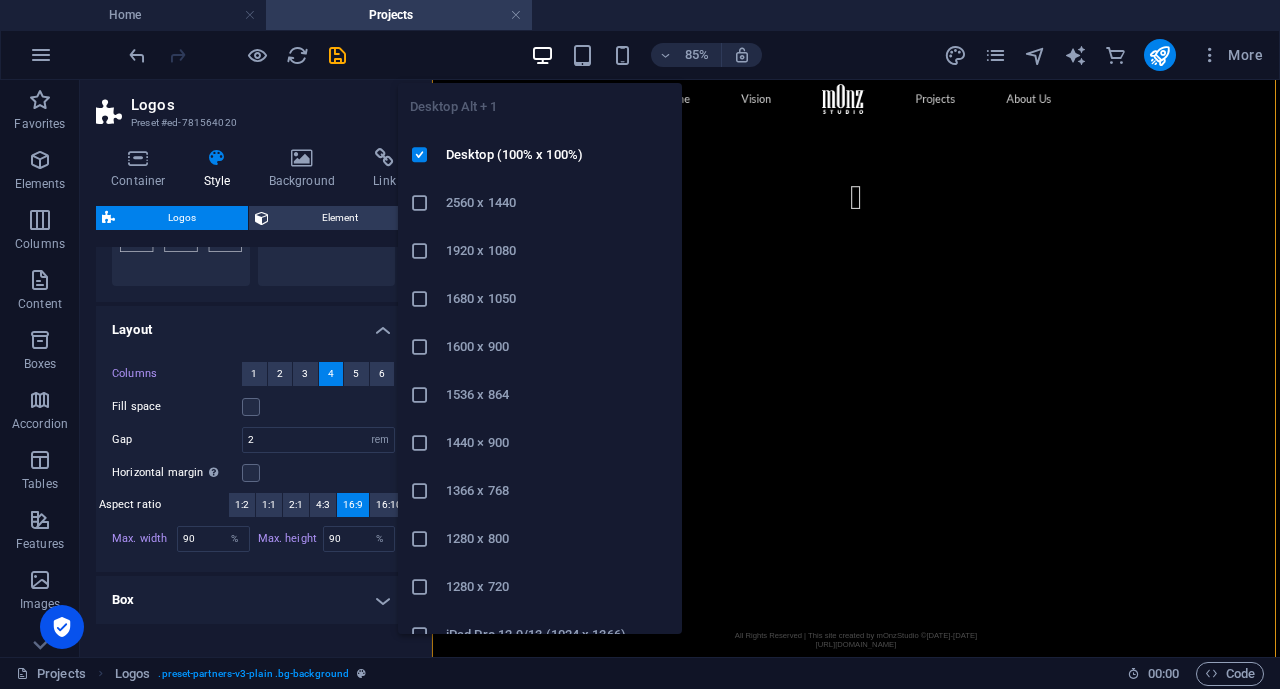 scroll, scrollTop: 6509, scrollLeft: 0, axis: vertical 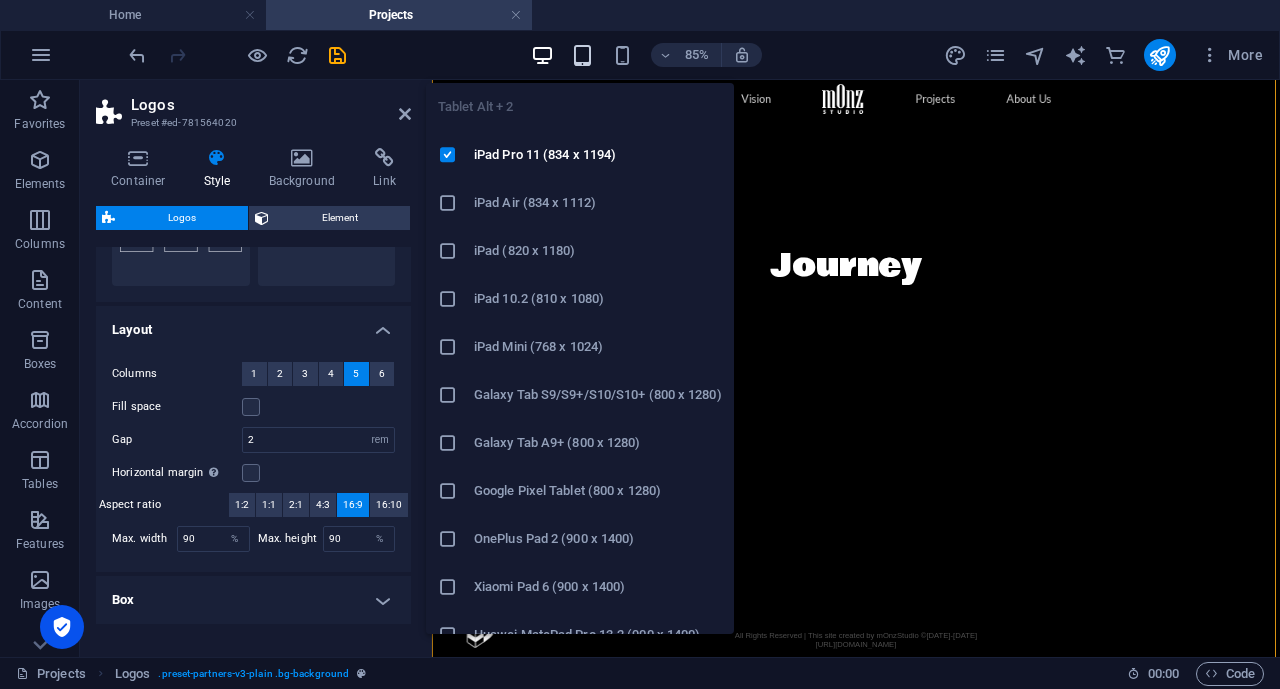 click at bounding box center [582, 55] 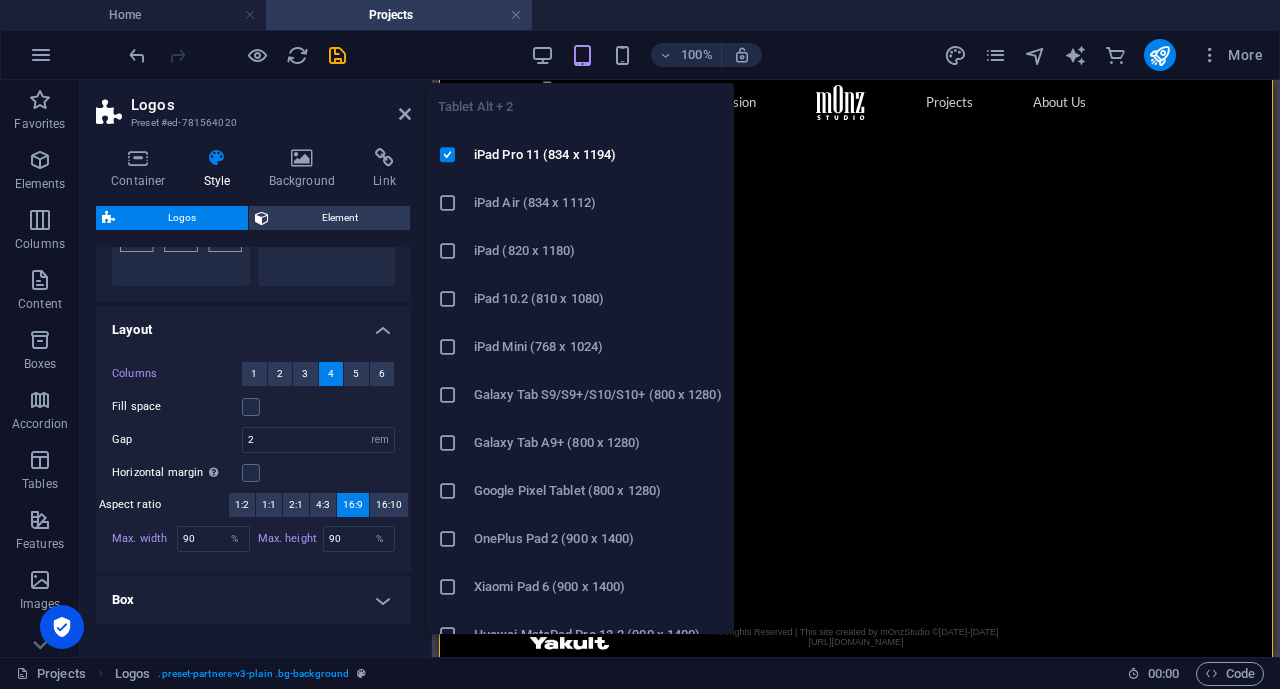 scroll, scrollTop: 5621, scrollLeft: 0, axis: vertical 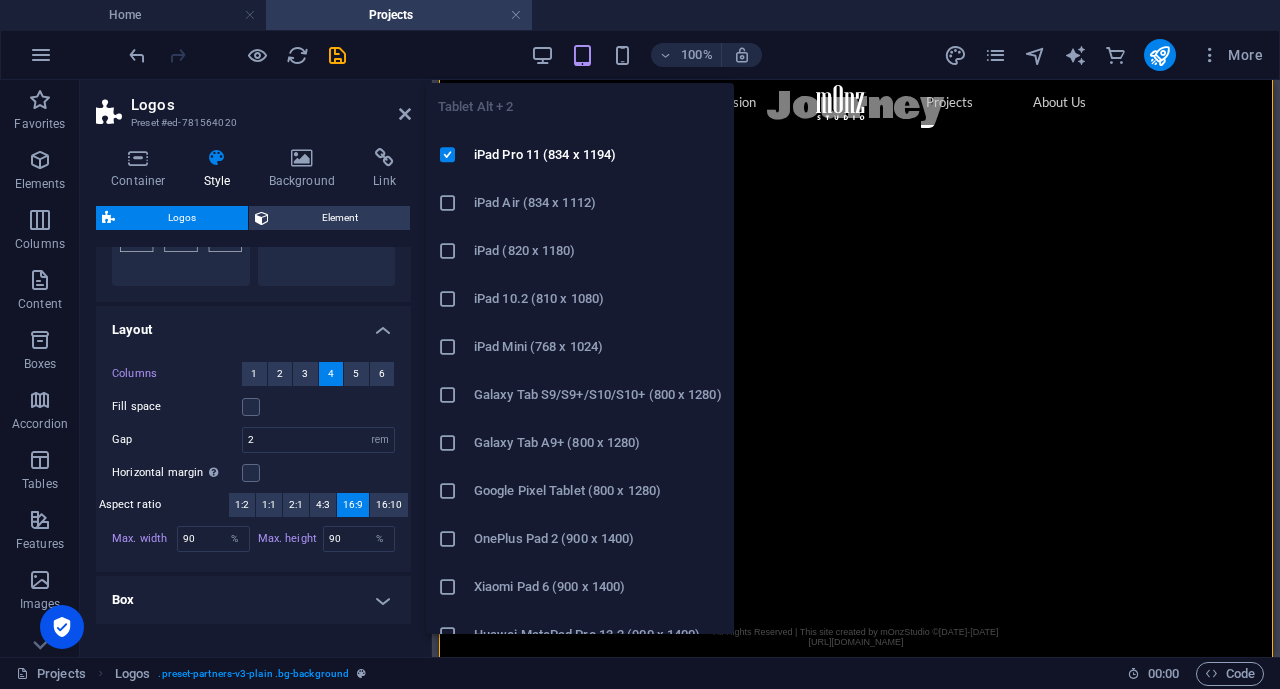 type on "50" 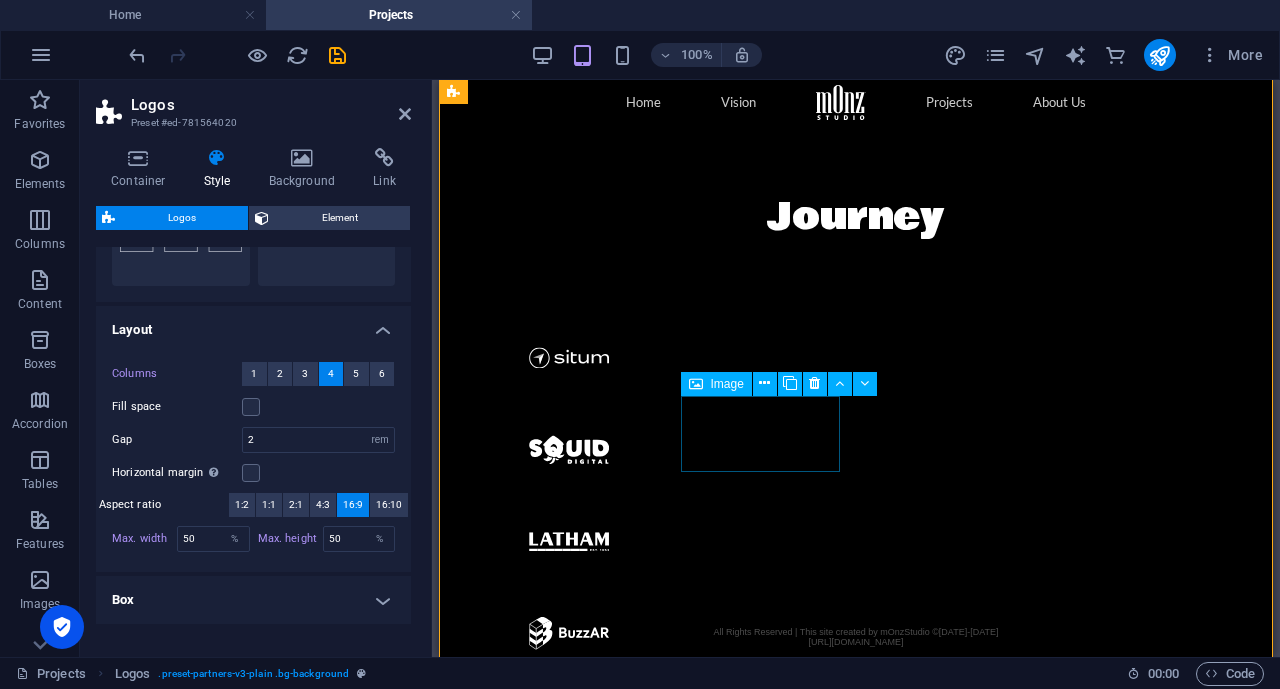 scroll, scrollTop: 5573, scrollLeft: 0, axis: vertical 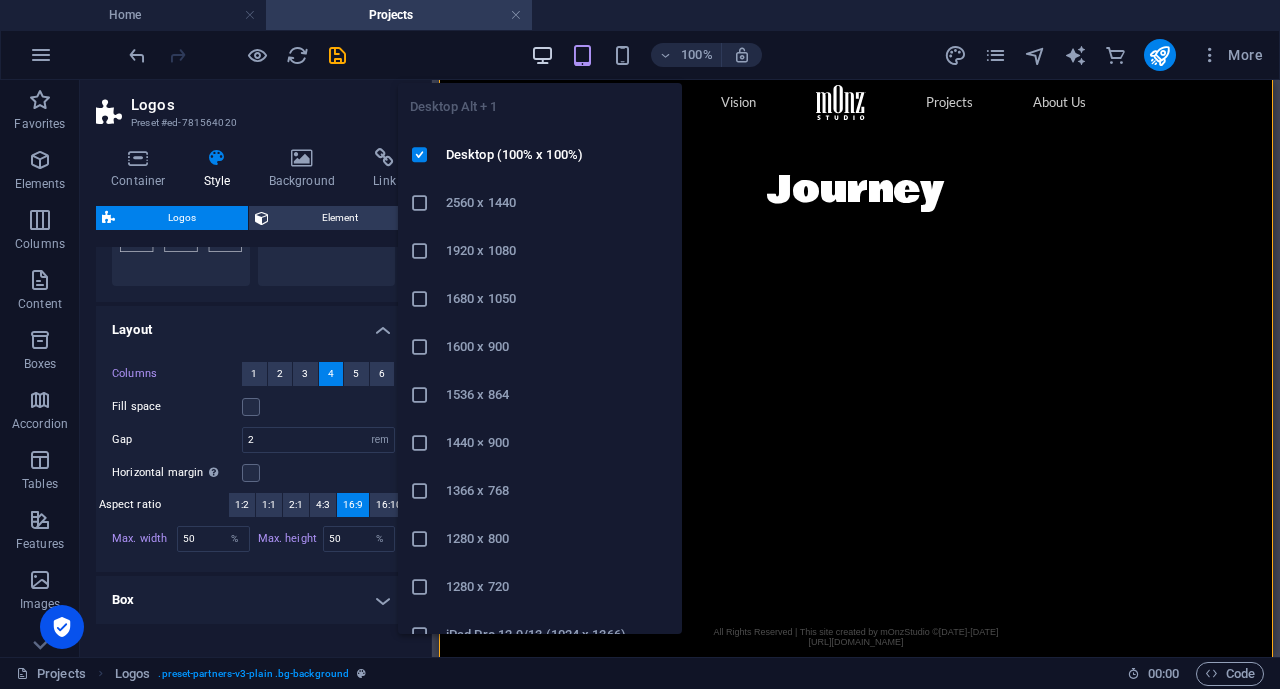 click at bounding box center (542, 55) 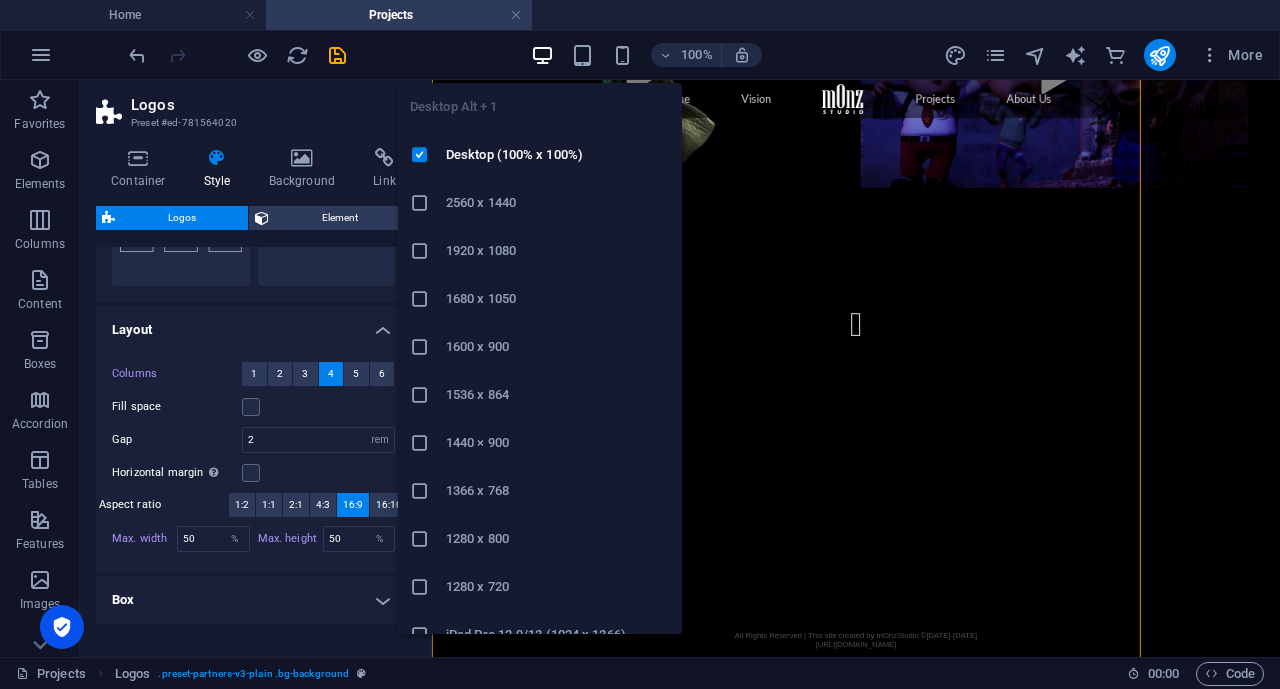 type on "90" 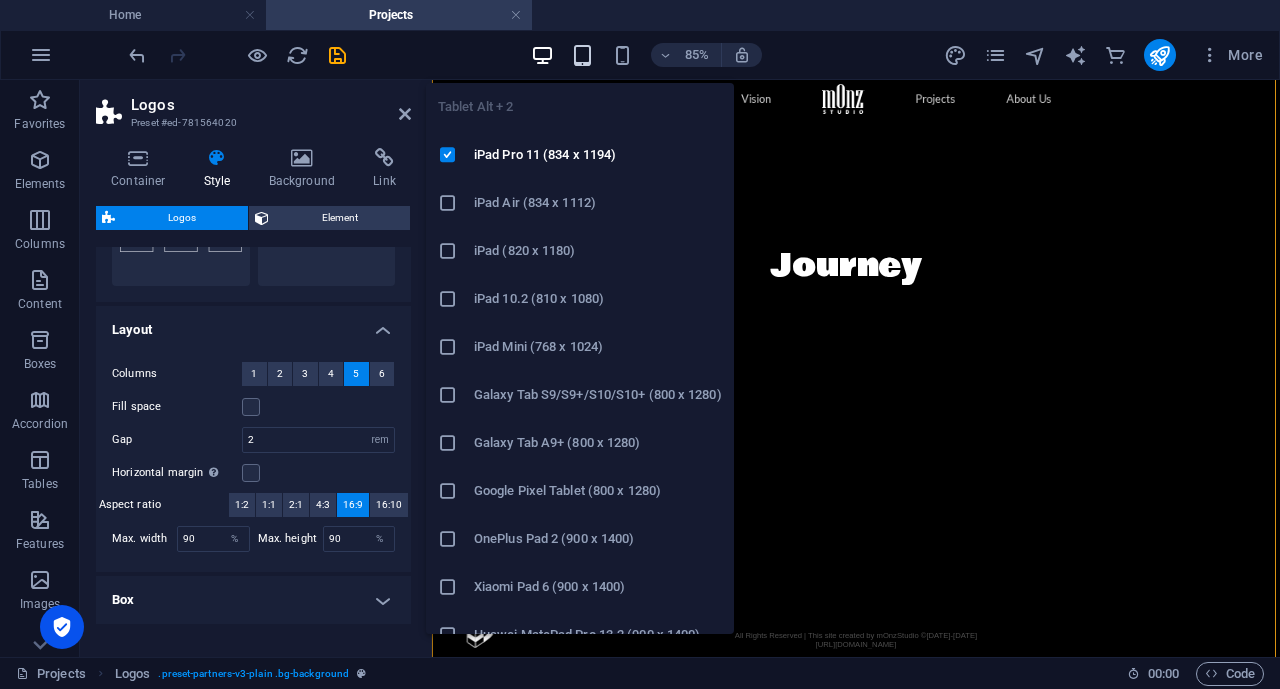 click at bounding box center (582, 55) 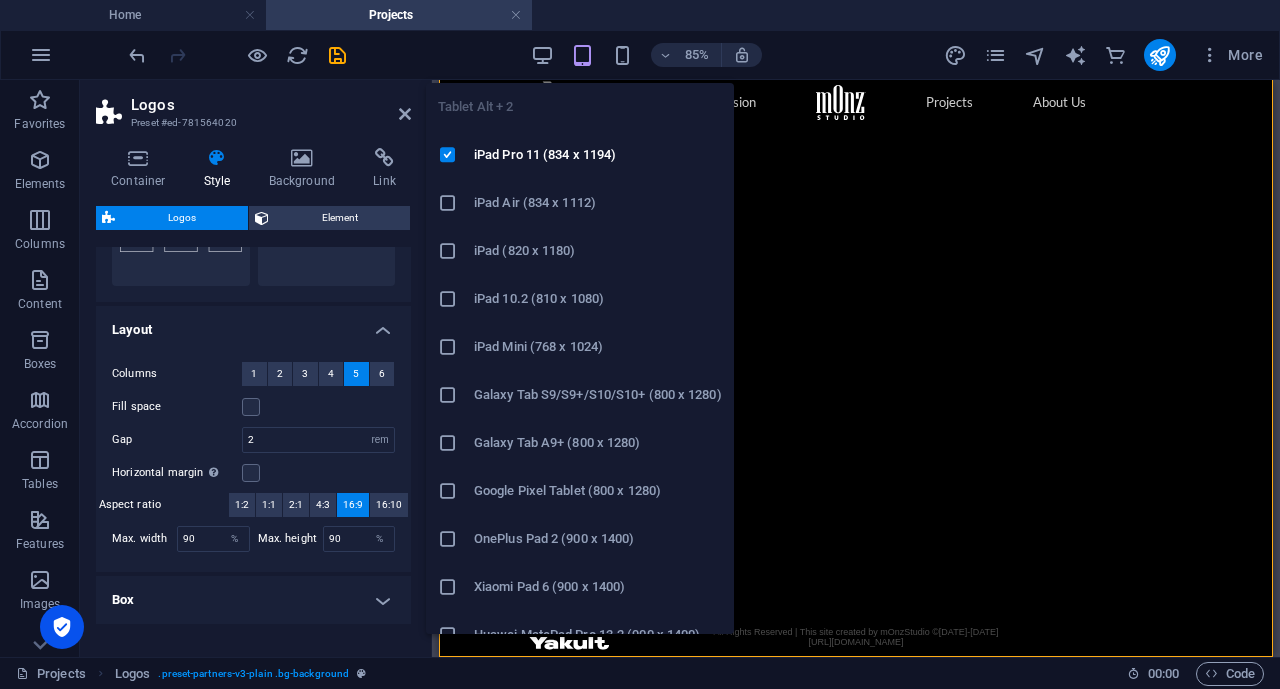 scroll, scrollTop: 5621, scrollLeft: 0, axis: vertical 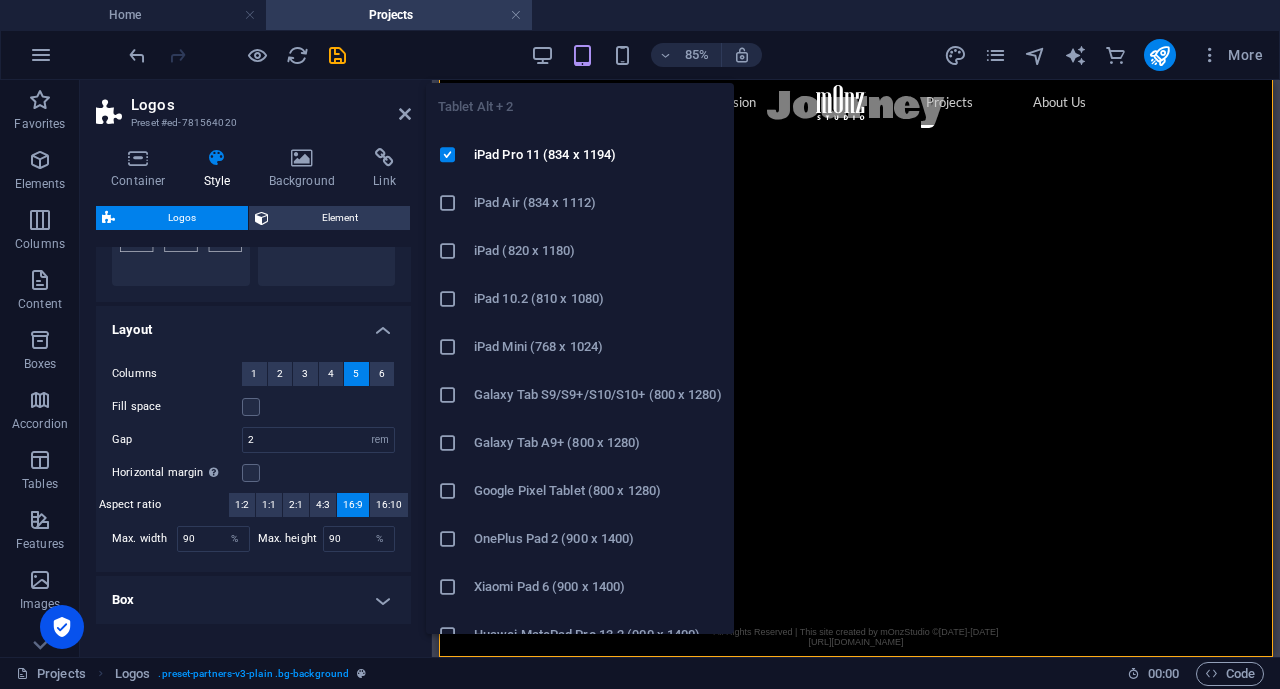 type on "50" 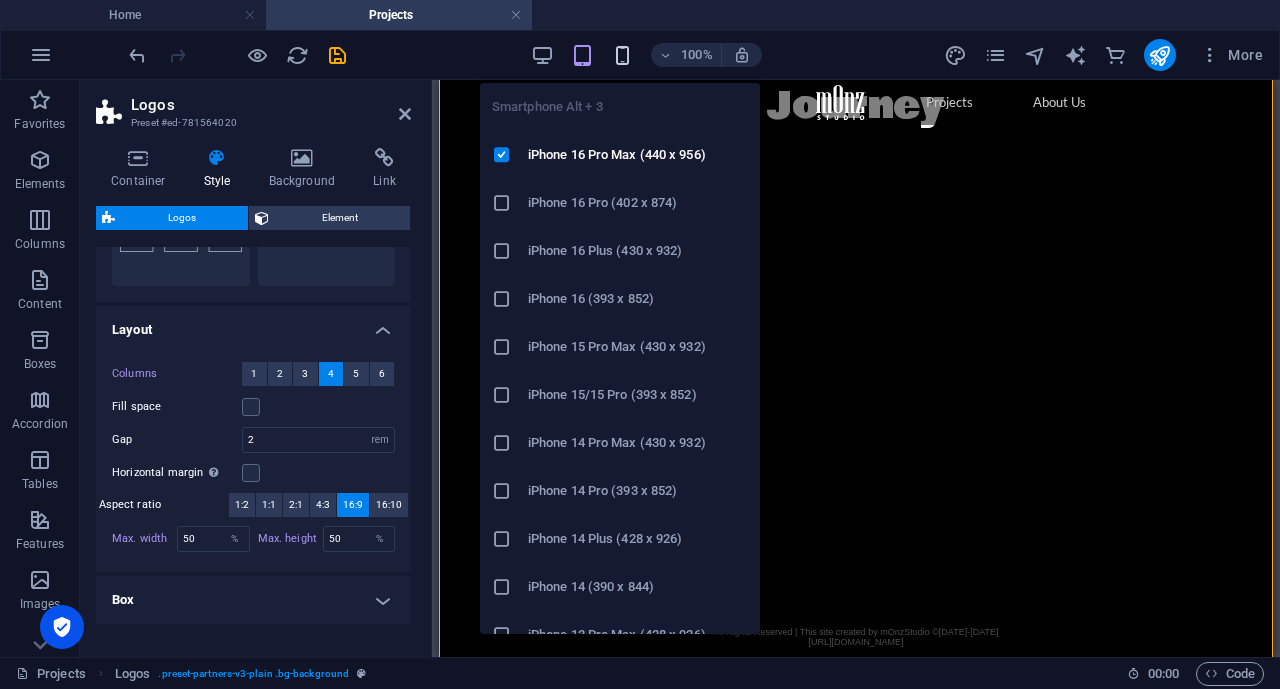 click at bounding box center [622, 55] 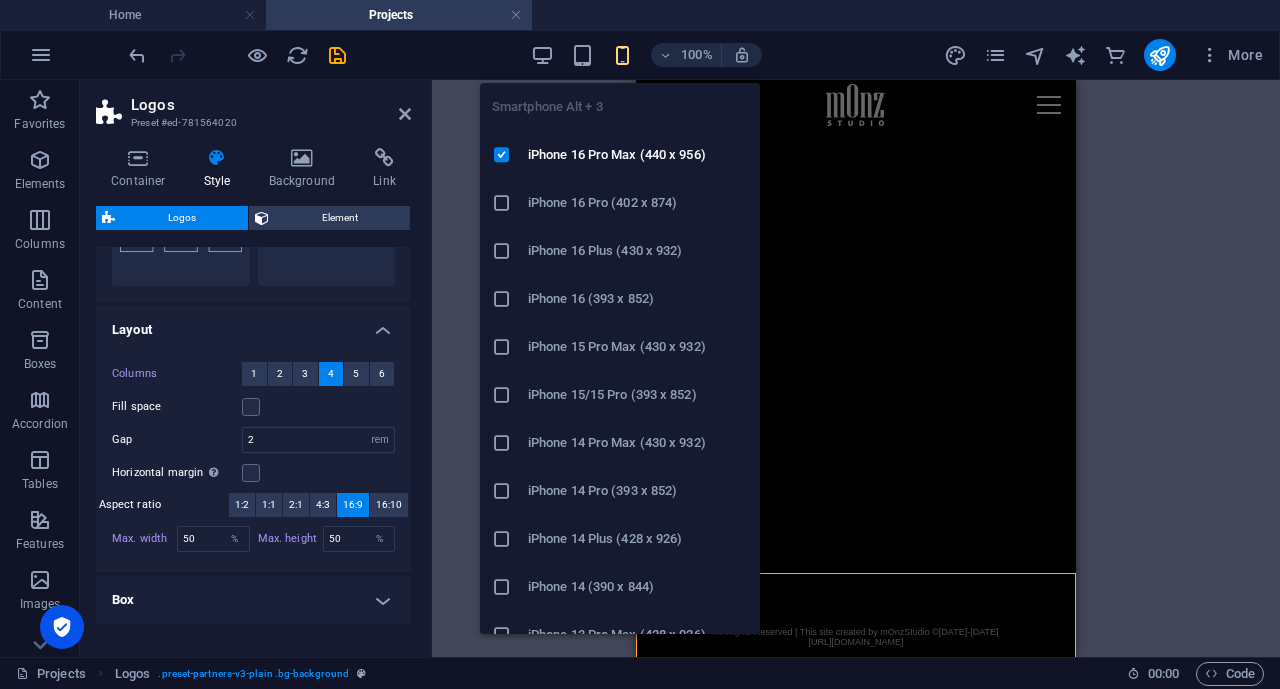 type on "70" 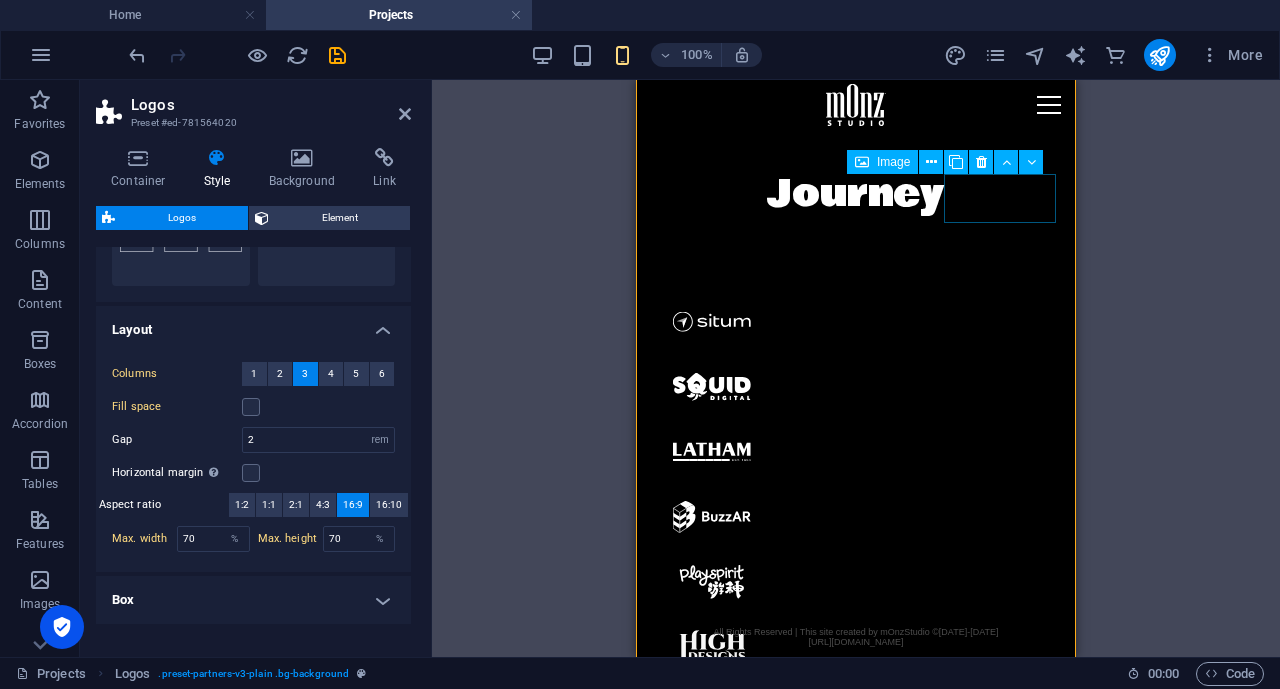 scroll, scrollTop: 6133, scrollLeft: 0, axis: vertical 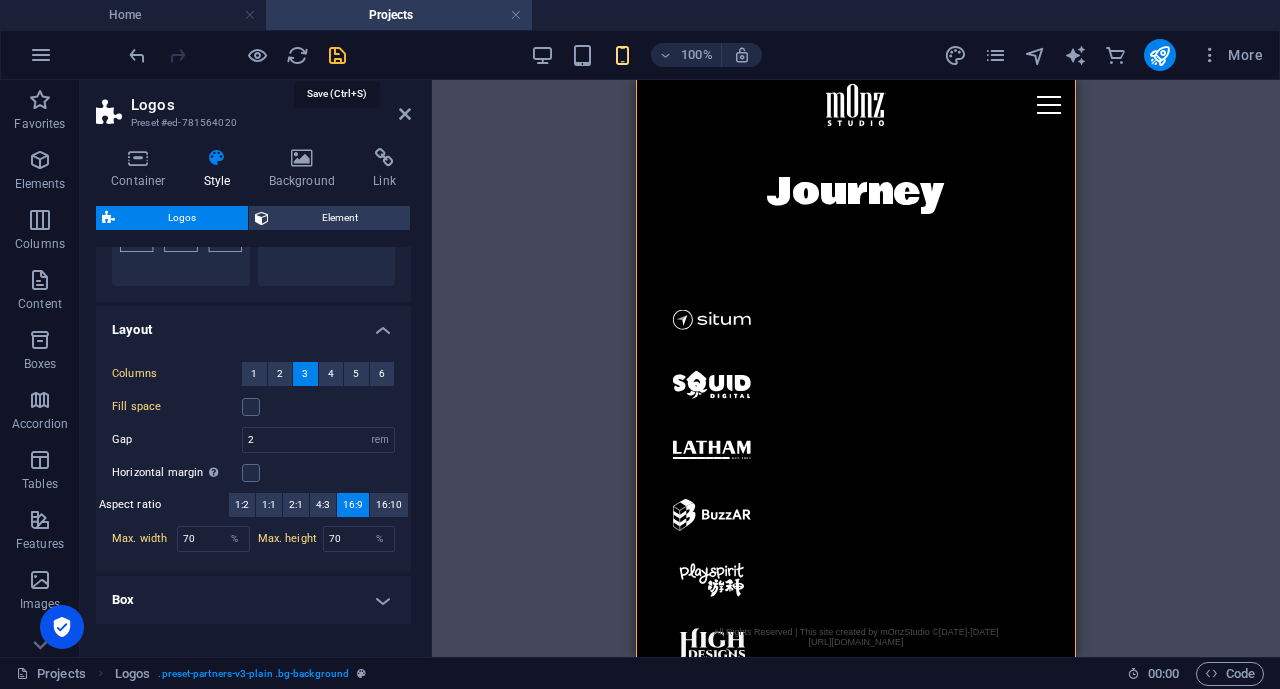 click at bounding box center (337, 55) 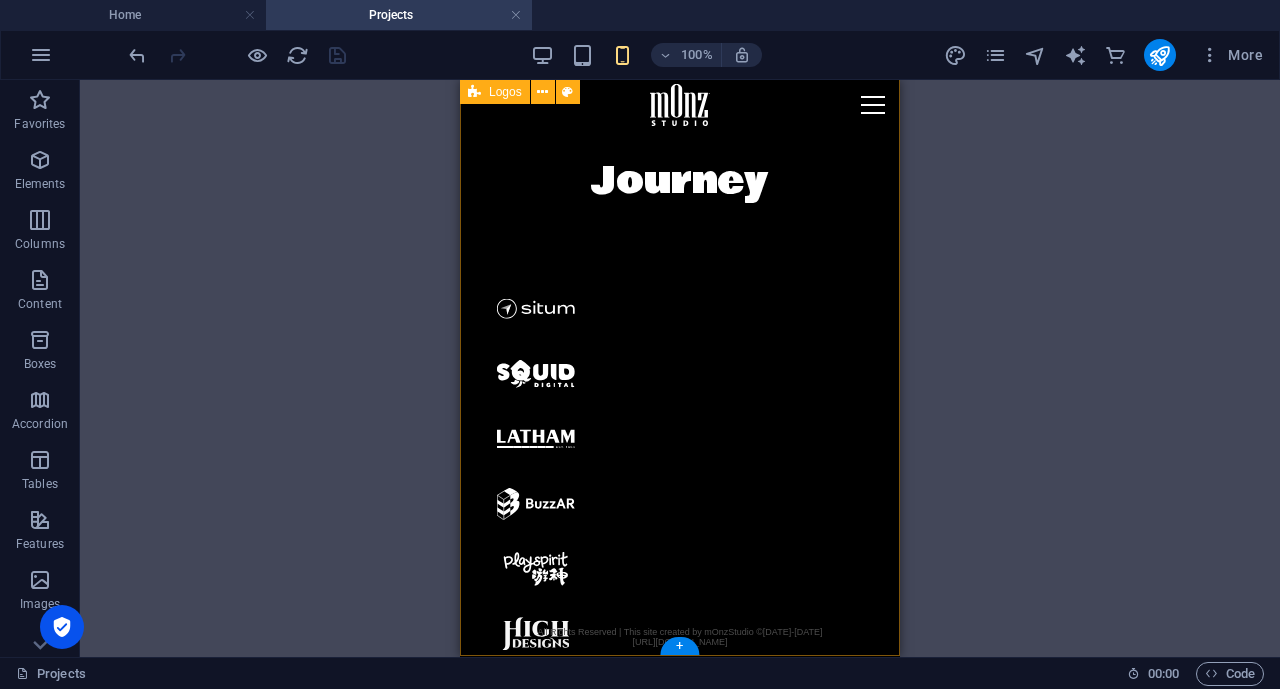 scroll, scrollTop: 6143, scrollLeft: 0, axis: vertical 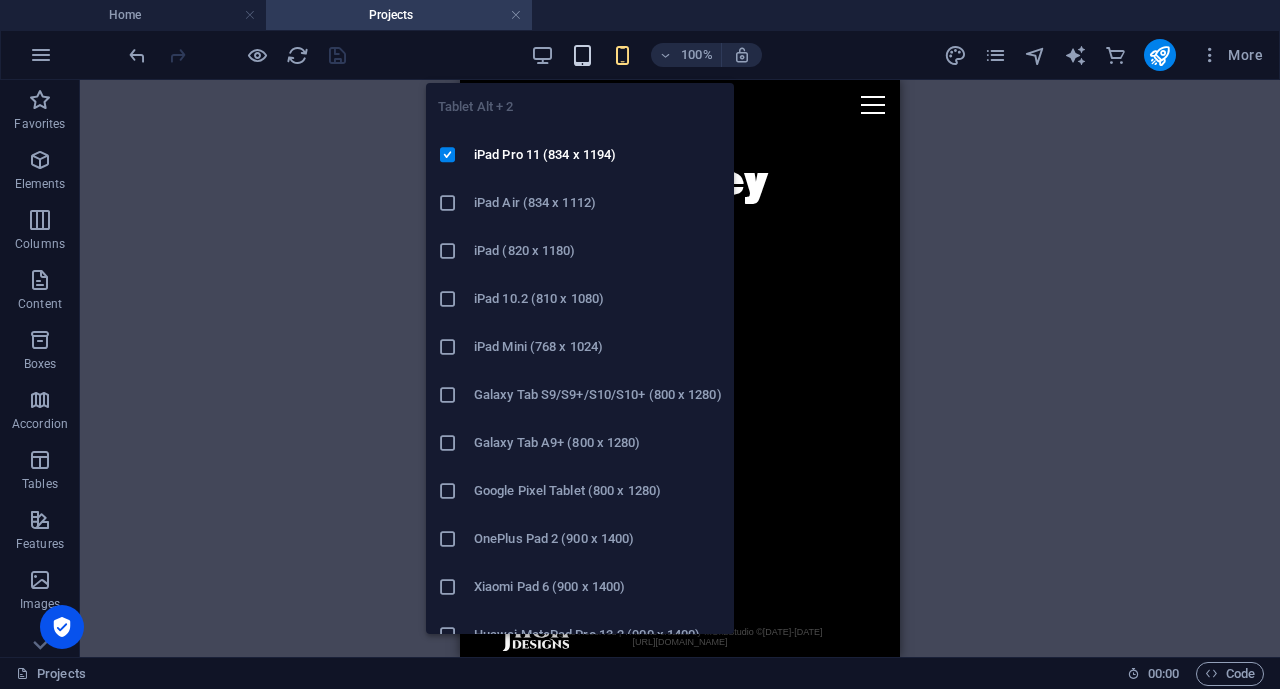 click at bounding box center (582, 55) 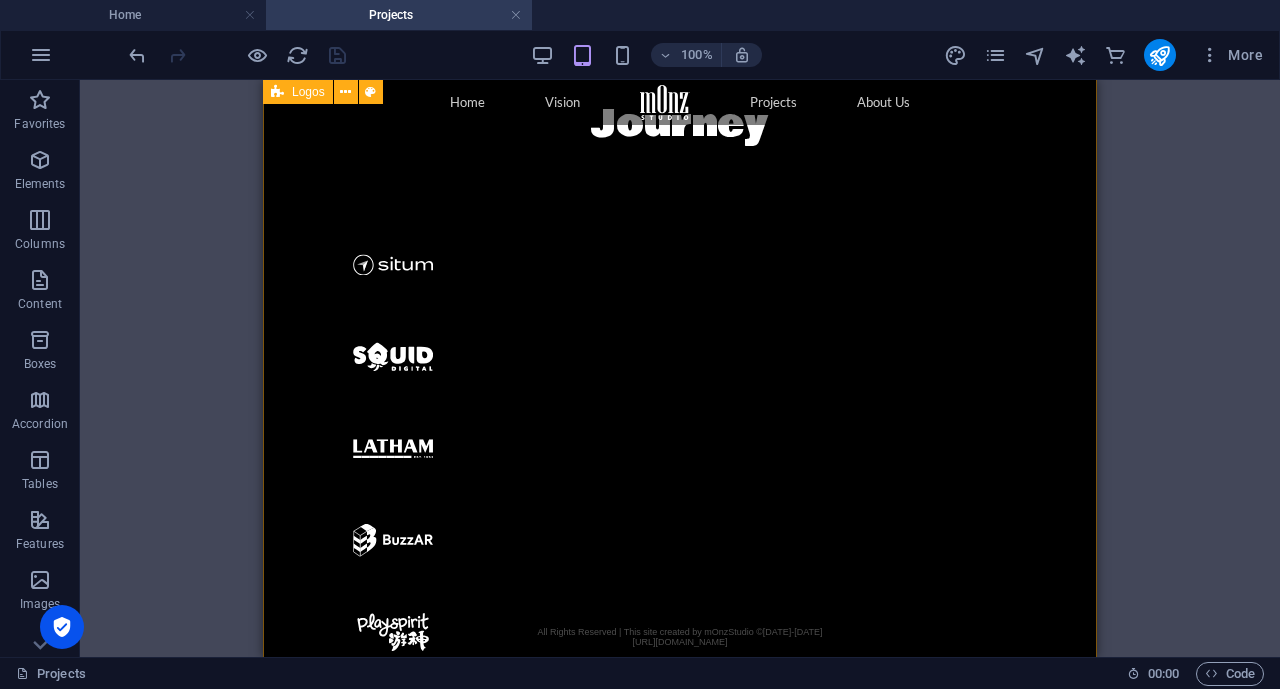 scroll, scrollTop: 5630, scrollLeft: 0, axis: vertical 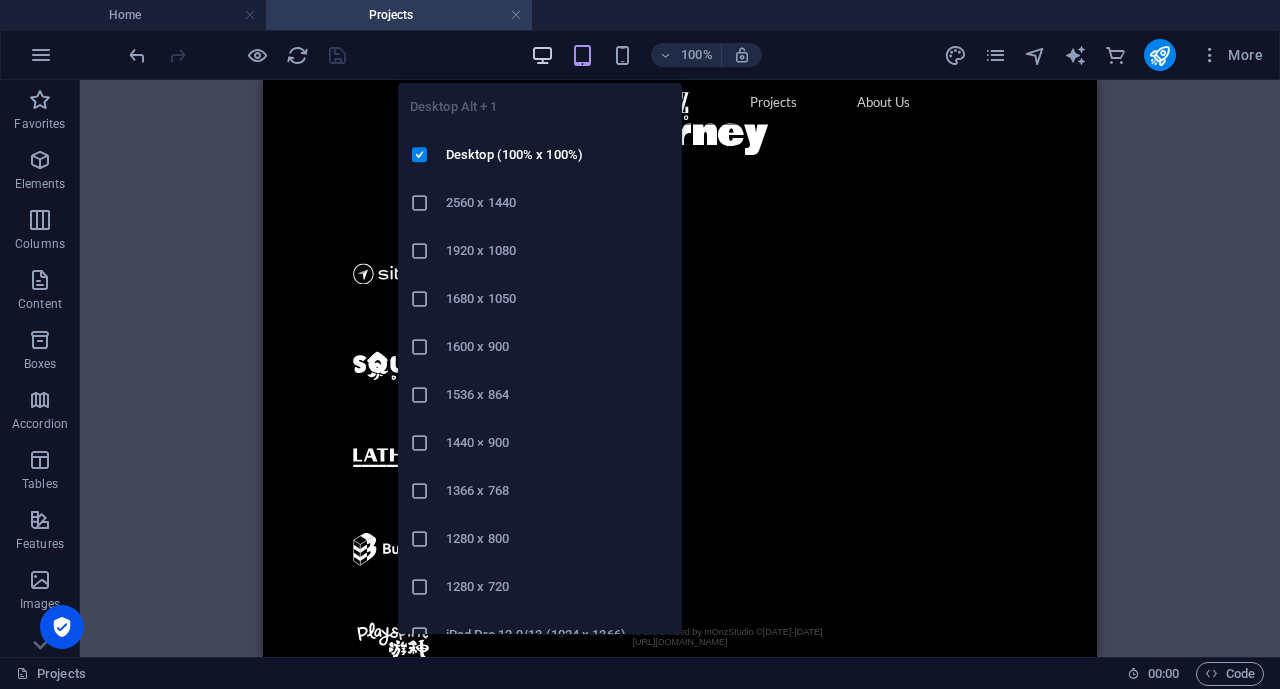 click at bounding box center [542, 55] 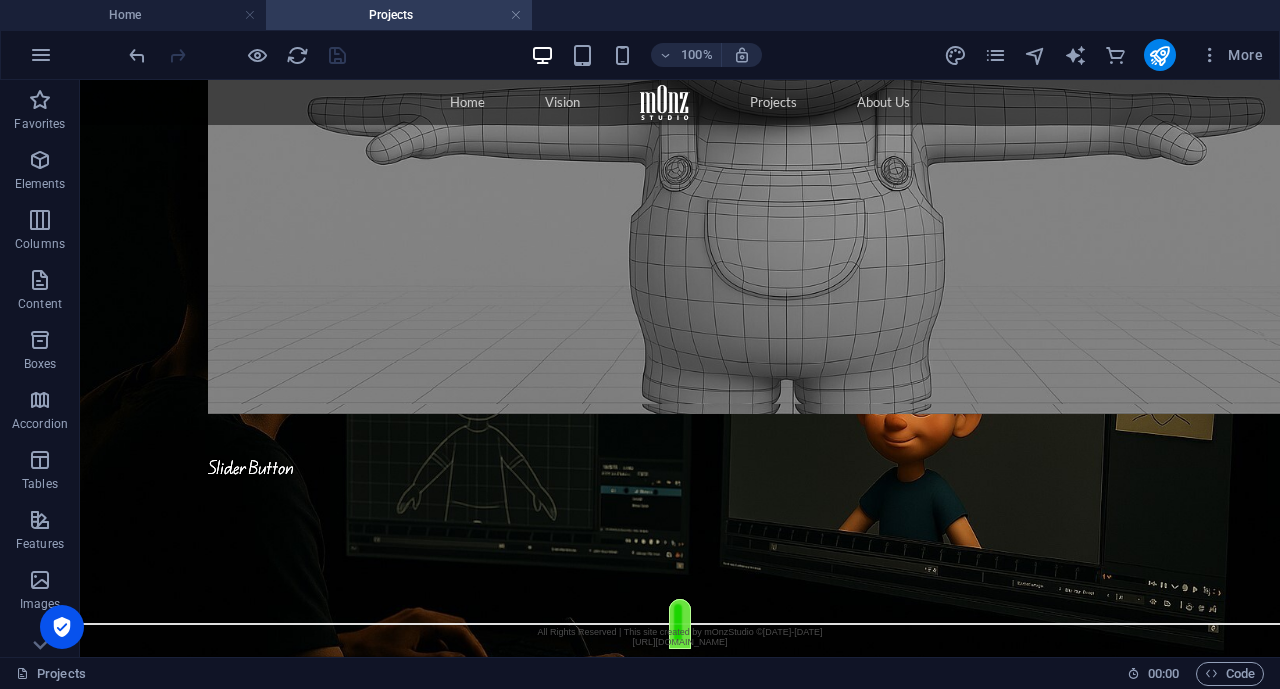 scroll, scrollTop: 0, scrollLeft: 0, axis: both 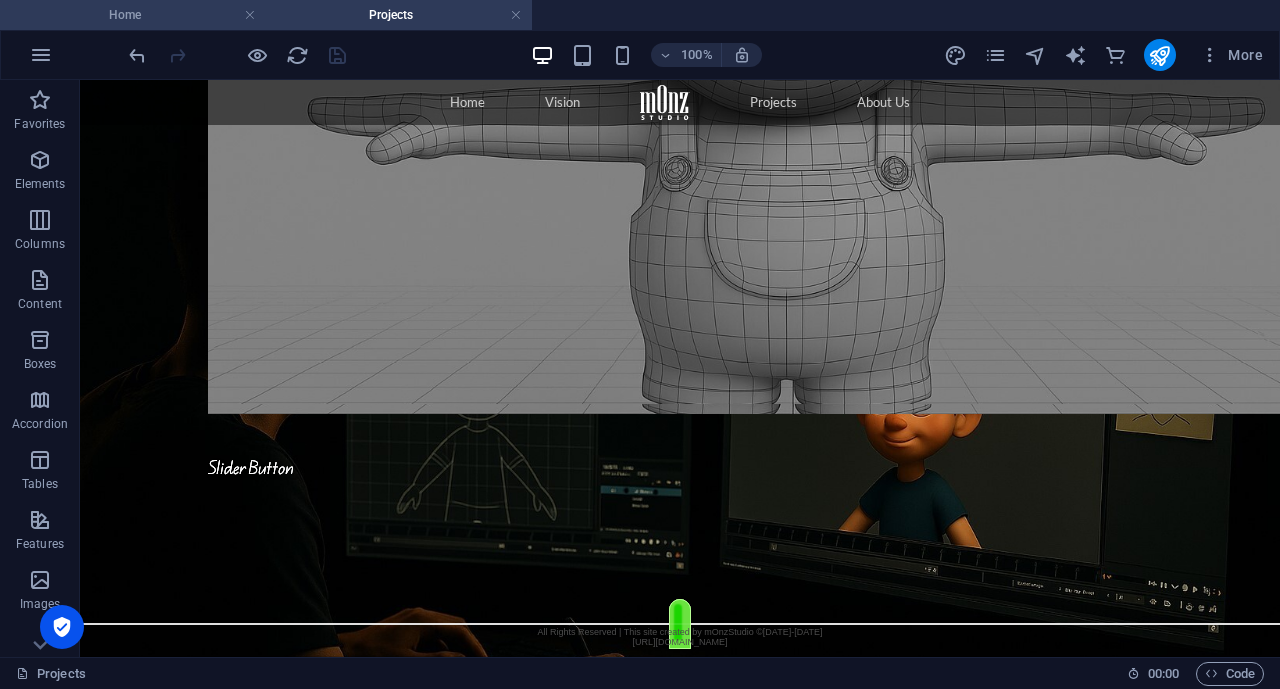 click on "Home" at bounding box center (133, 15) 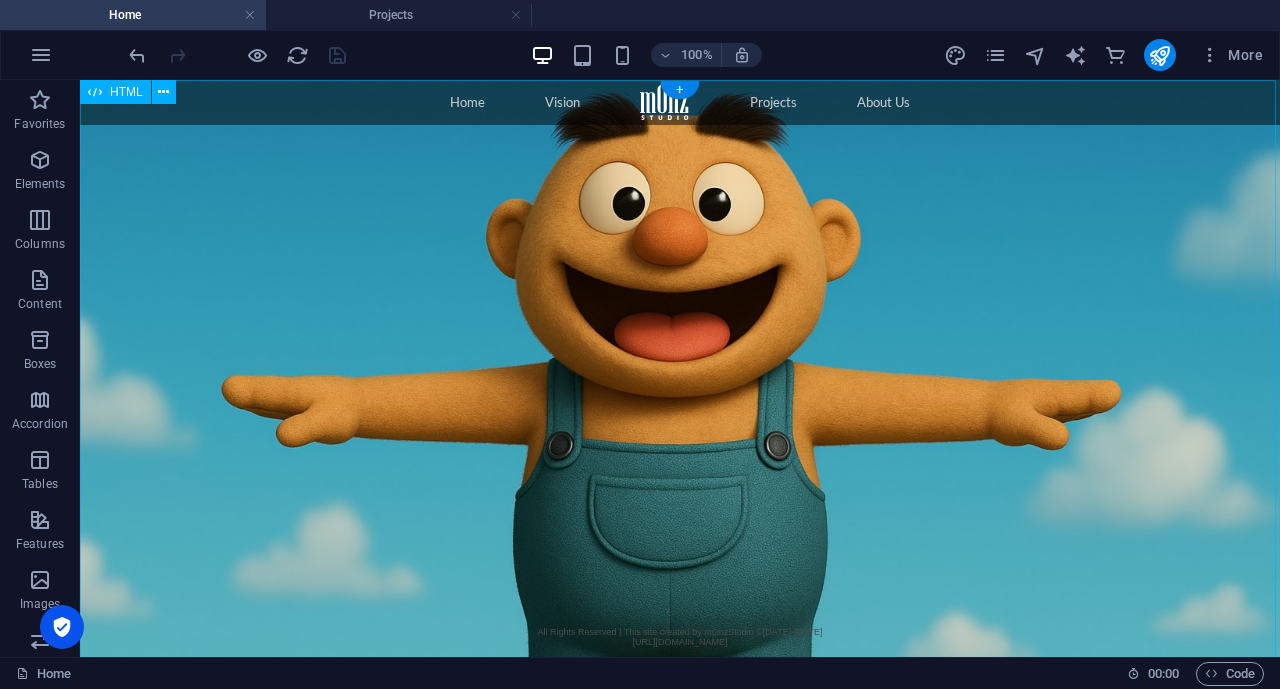 scroll, scrollTop: 0, scrollLeft: 0, axis: both 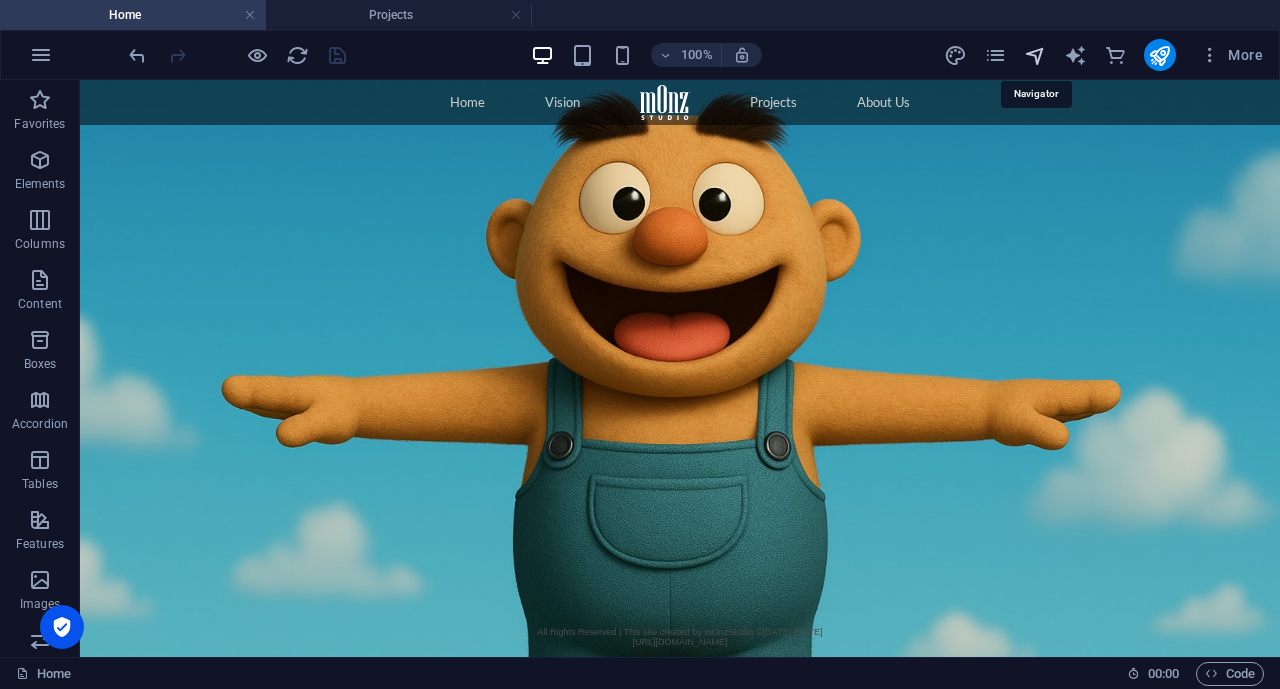 click at bounding box center (1035, 55) 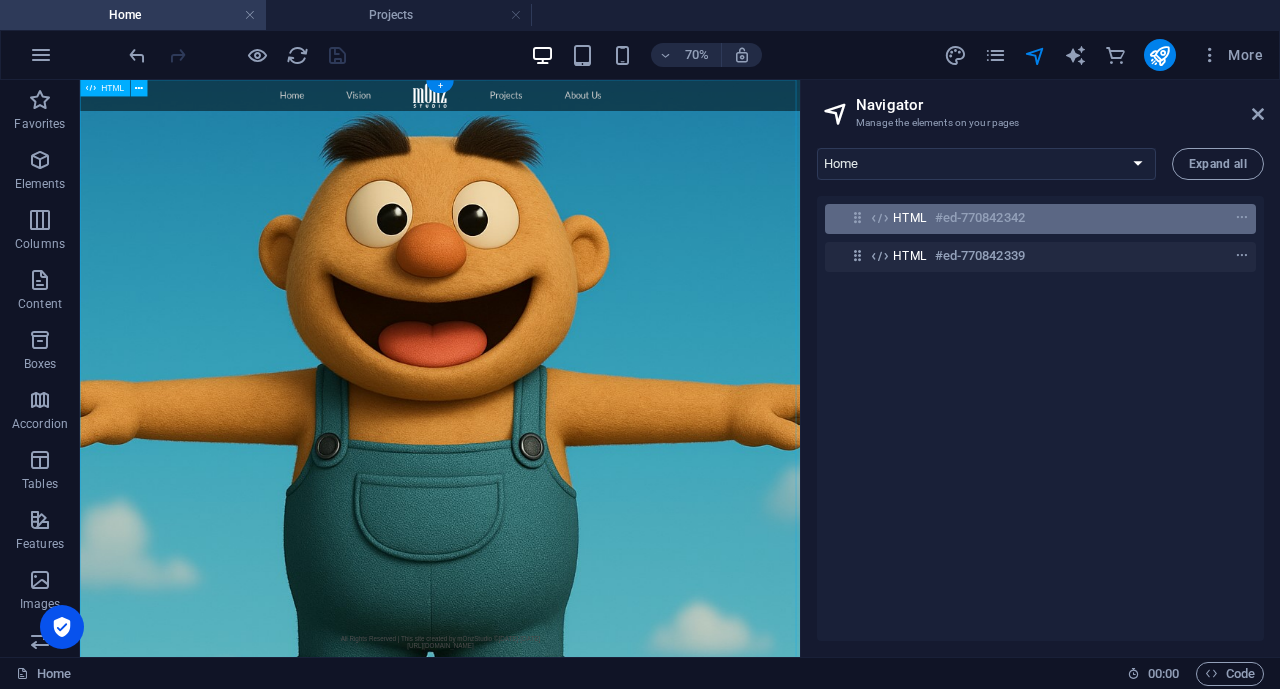 click on "#ed-770842342" at bounding box center (980, 218) 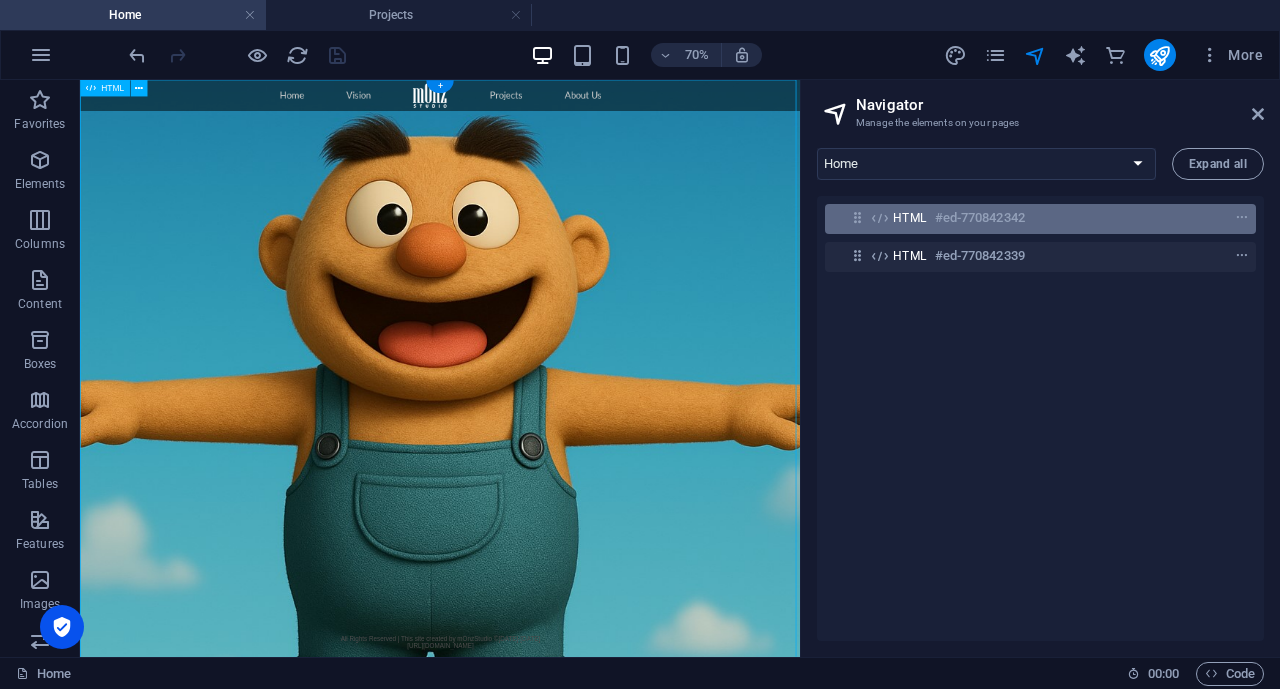 click on "#ed-770842342" at bounding box center (980, 218) 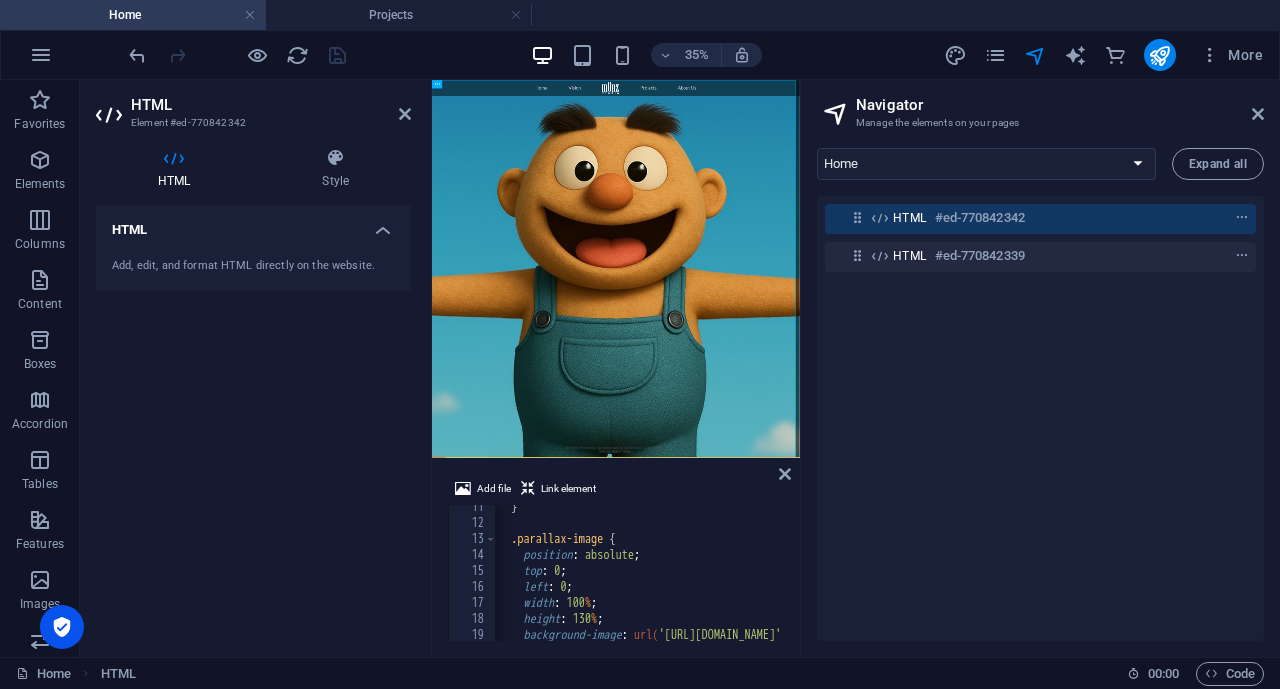 scroll, scrollTop: 166, scrollLeft: 0, axis: vertical 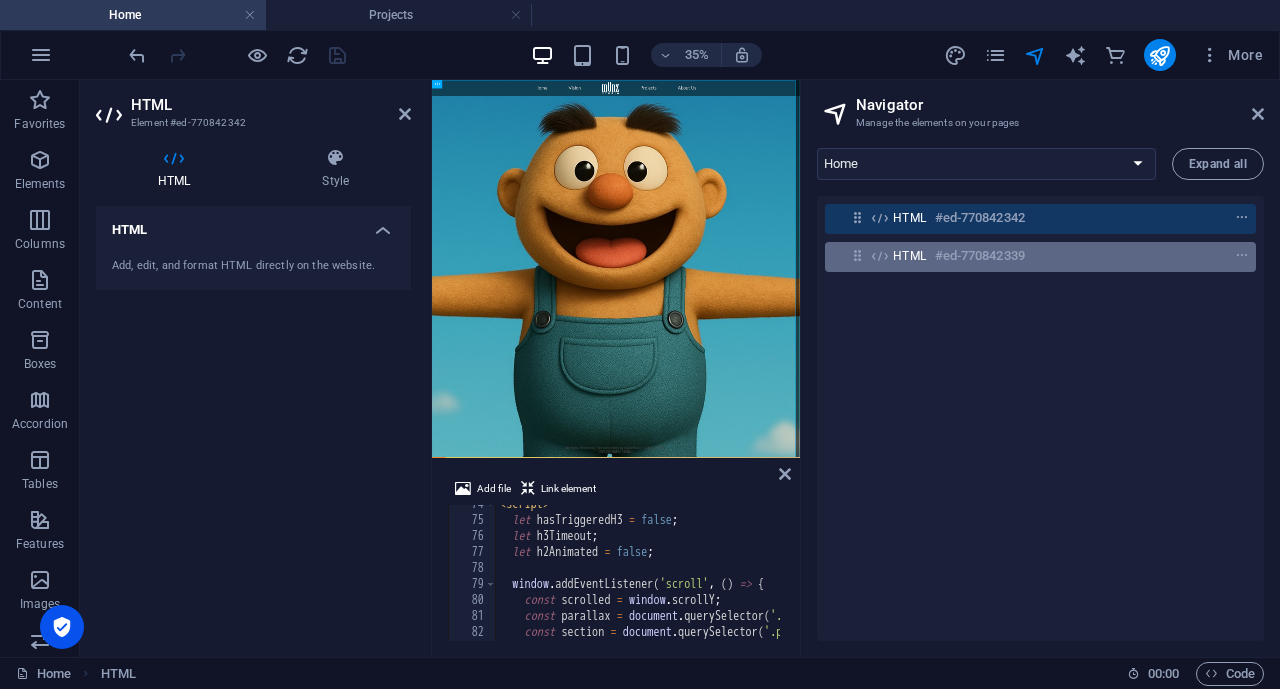 click on "HTML #ed-770842339" at bounding box center (1024, 256) 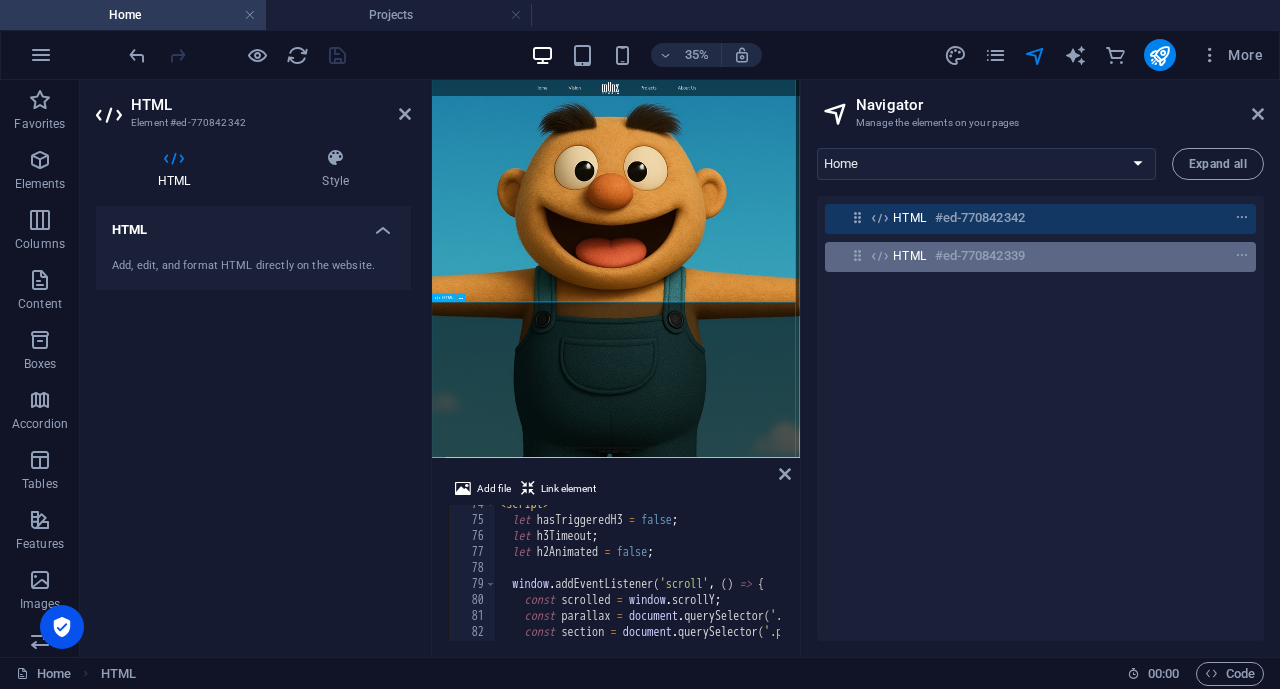 click on "HTML #ed-770842339" at bounding box center (1024, 256) 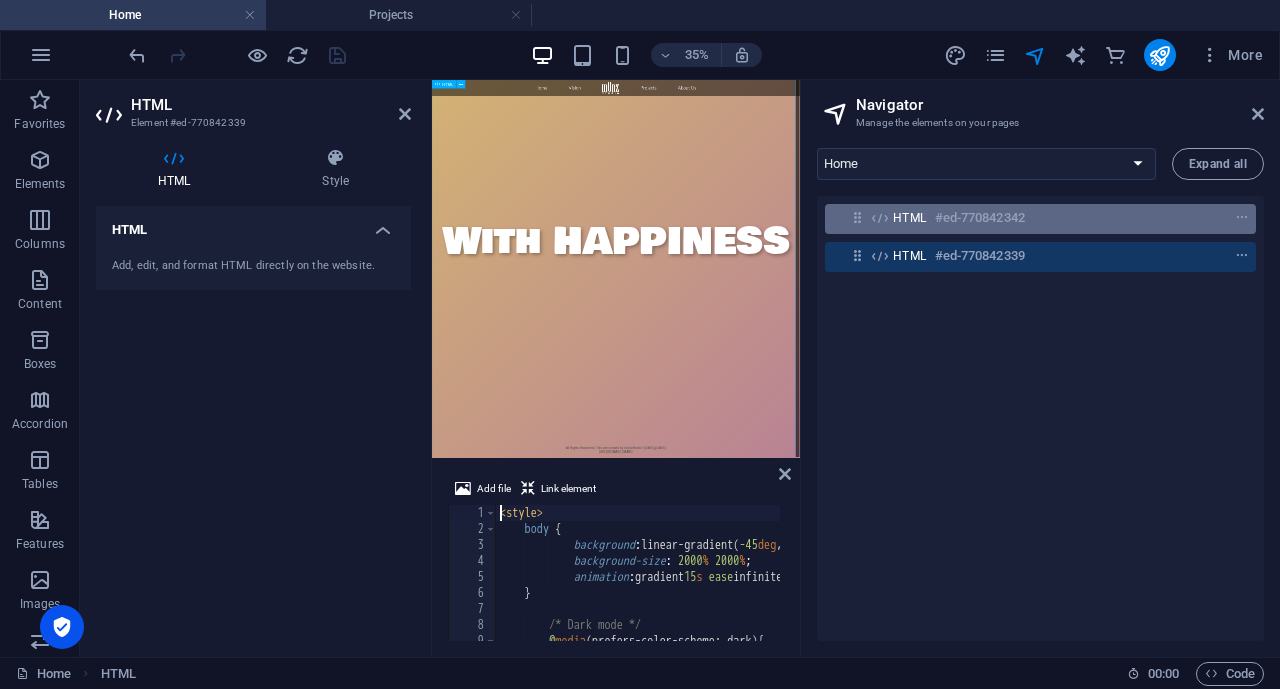 click on "HTML #ed-770842342" at bounding box center [1024, 218] 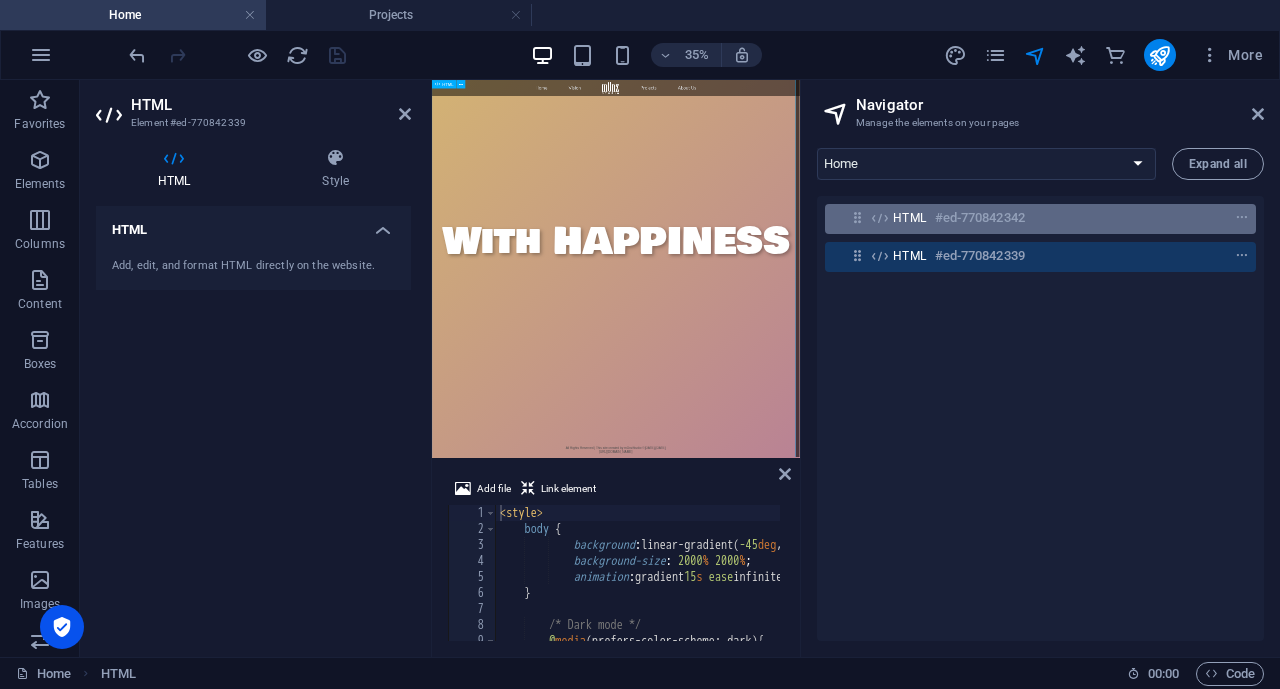 click on "HTML #ed-770842342" at bounding box center (1024, 218) 